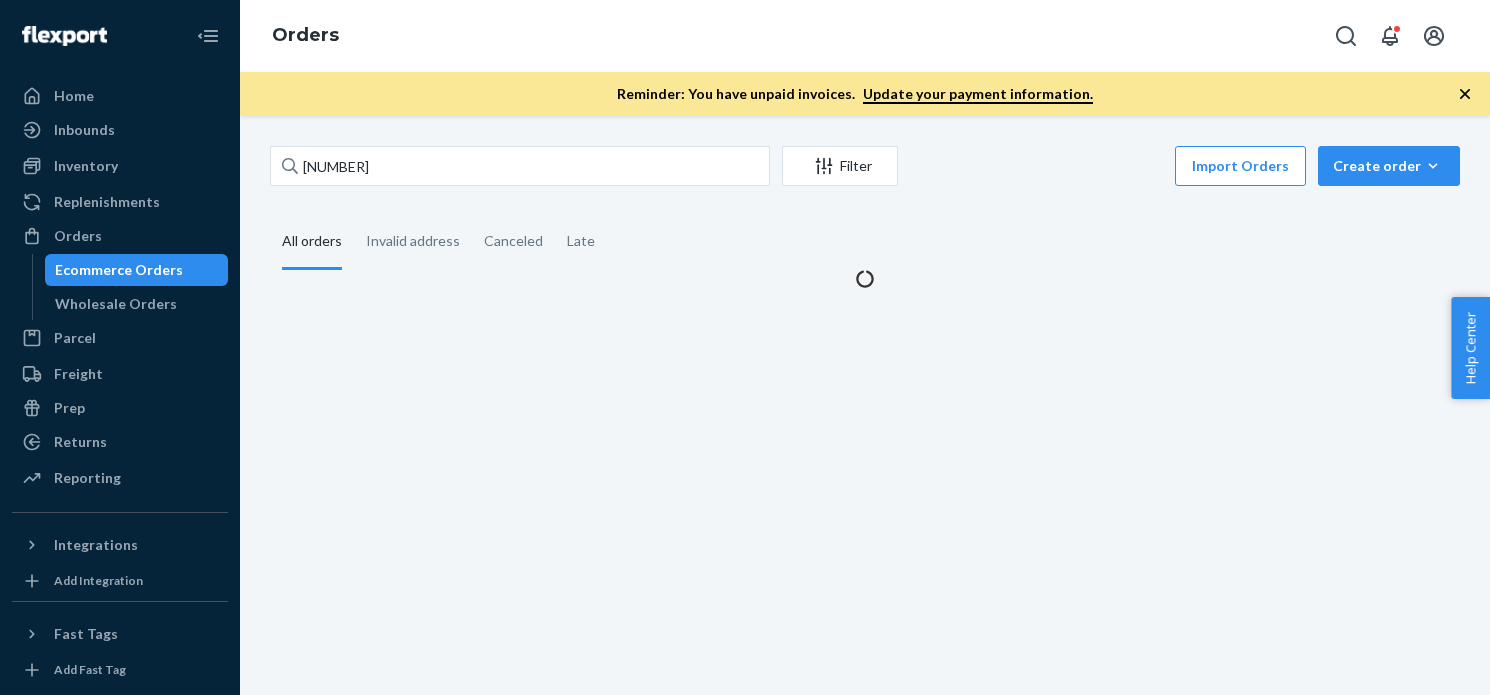 scroll, scrollTop: 0, scrollLeft: 0, axis: both 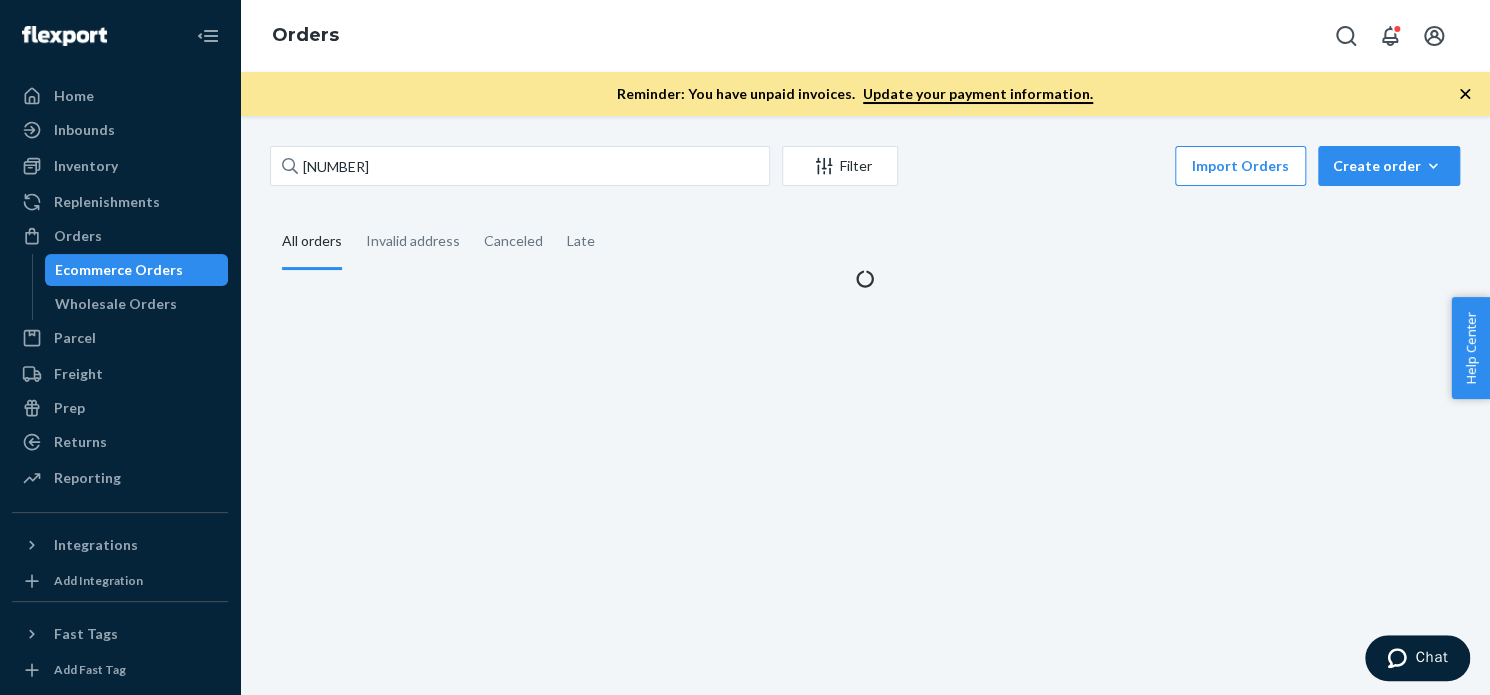 click on "[NUMBER] Filter Import Orders Create order Ecommerce order Removal order All orders Invalid address Canceled Late" at bounding box center [865, 405] 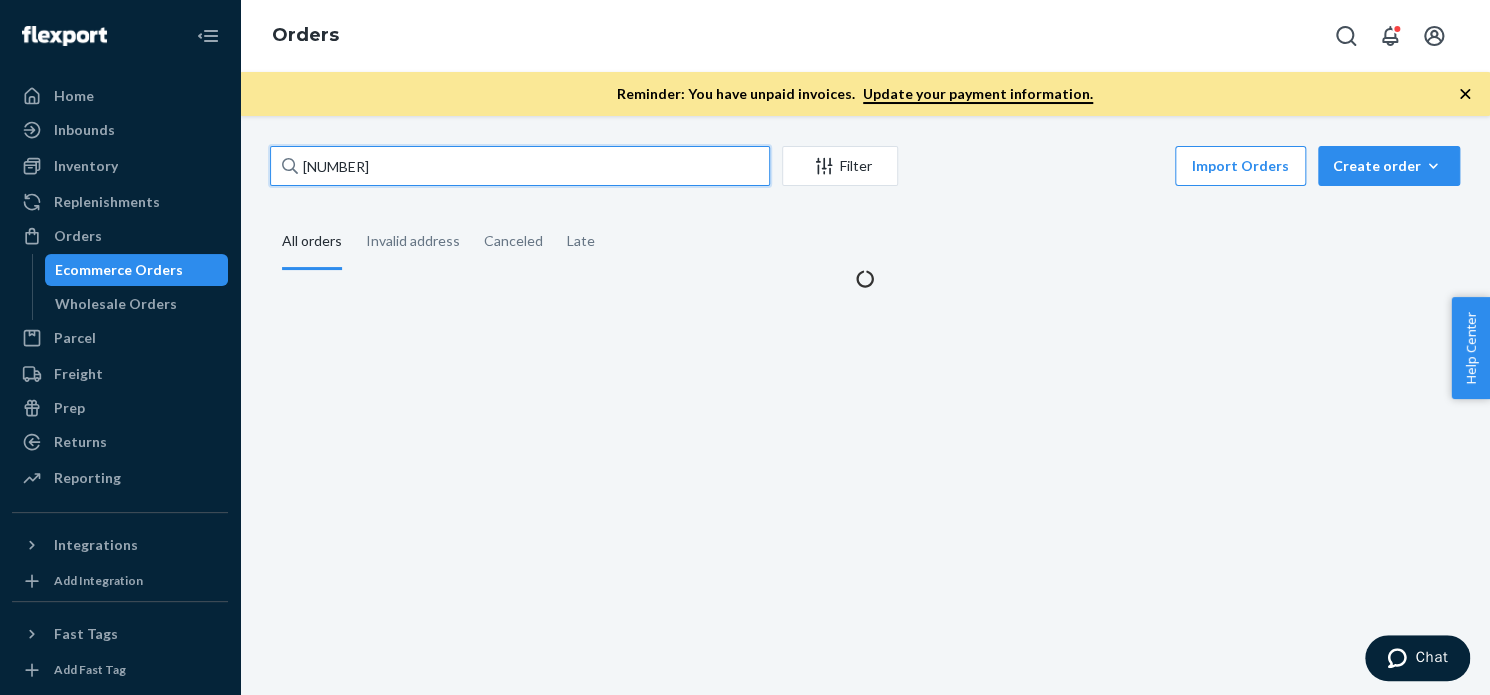click on "3673080" at bounding box center (520, 166) 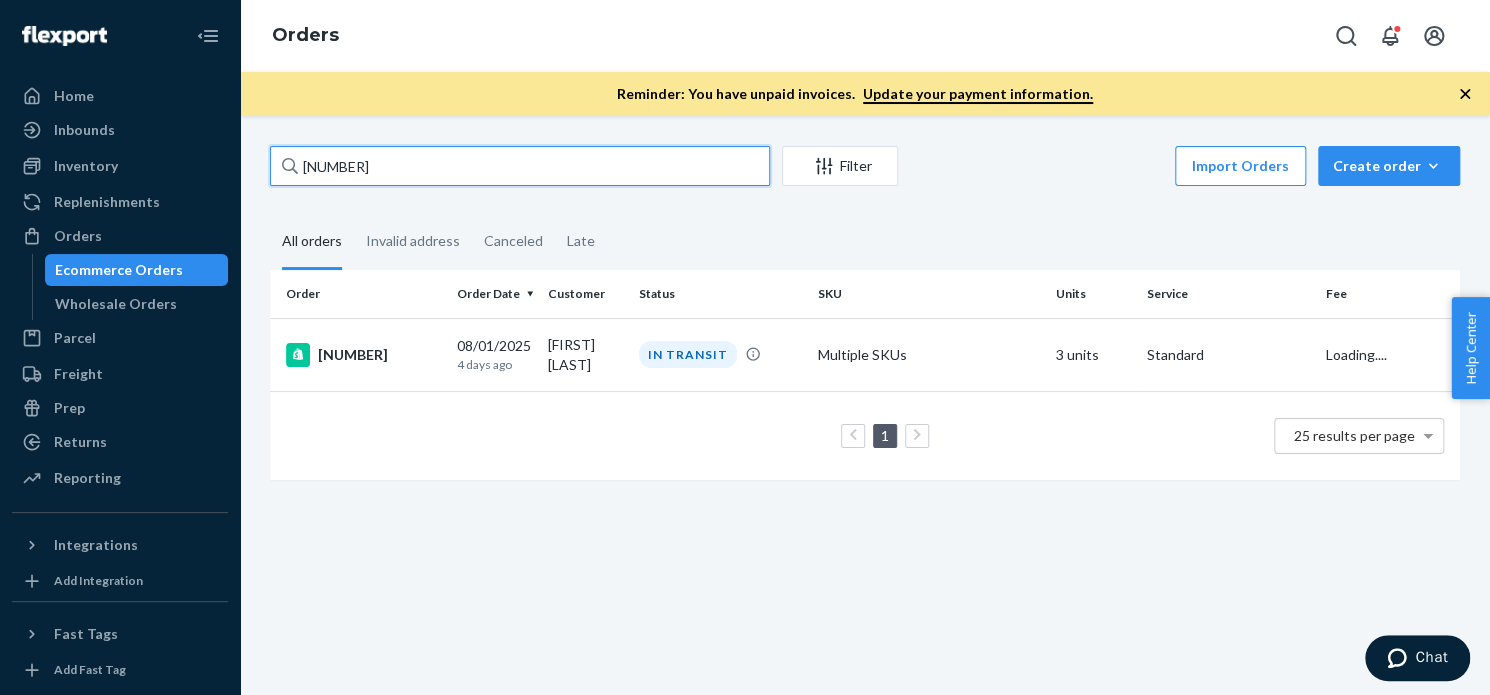 click on "36730803673011" at bounding box center (520, 166) 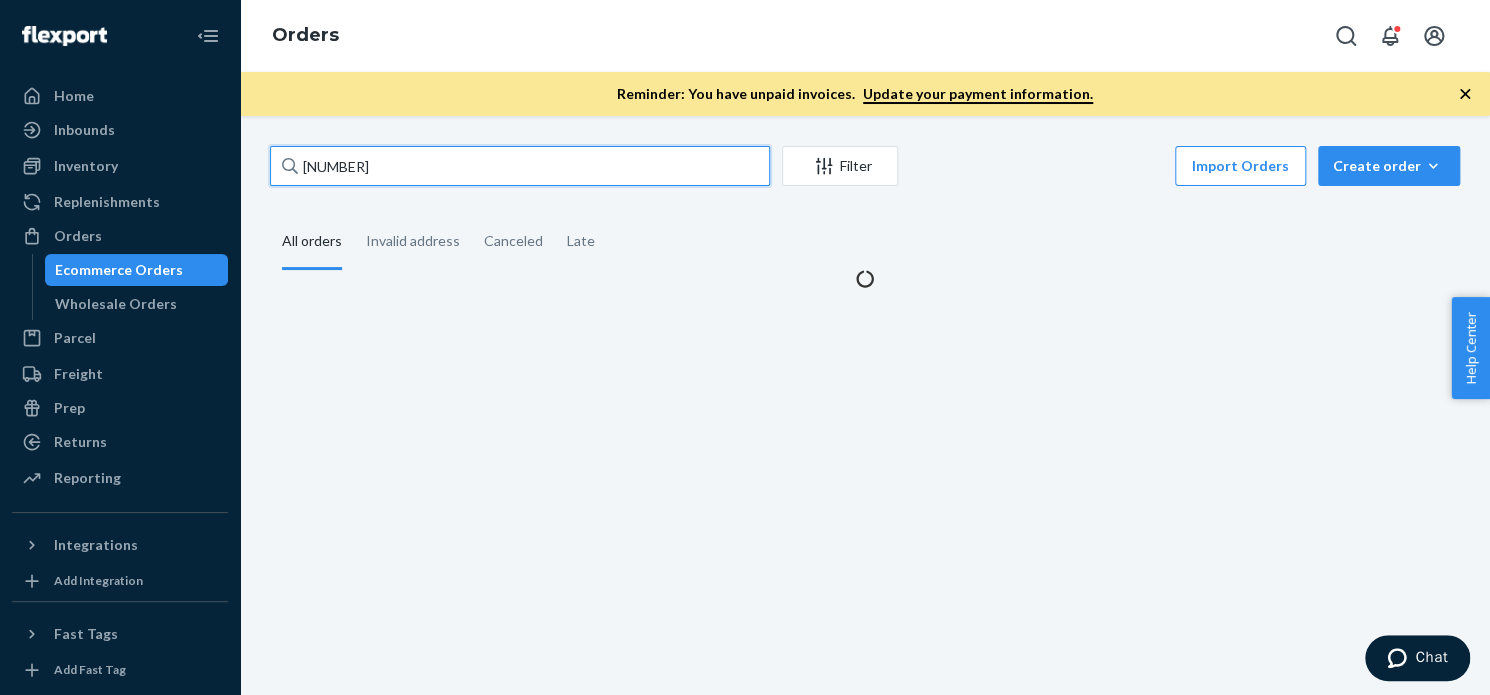 click on "36730803673011" at bounding box center (520, 166) 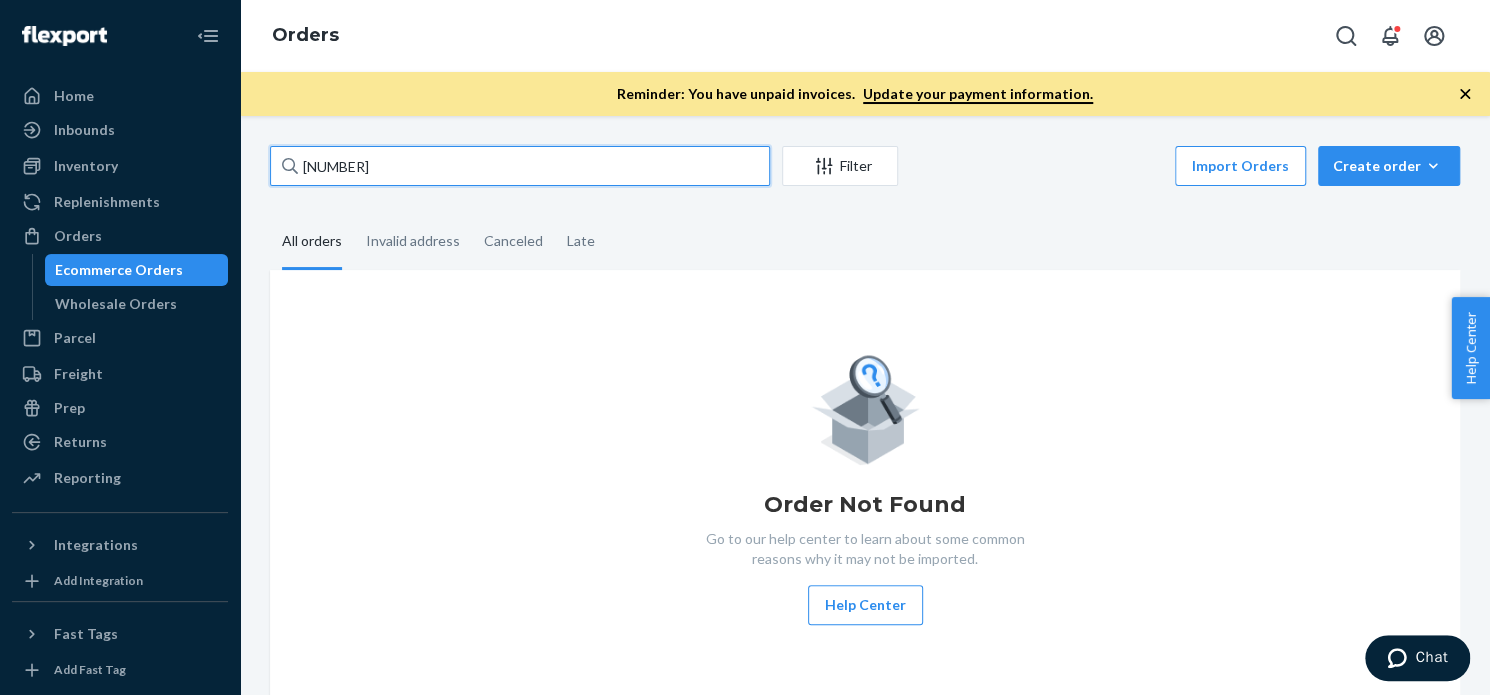 click on "3673011" at bounding box center [520, 166] 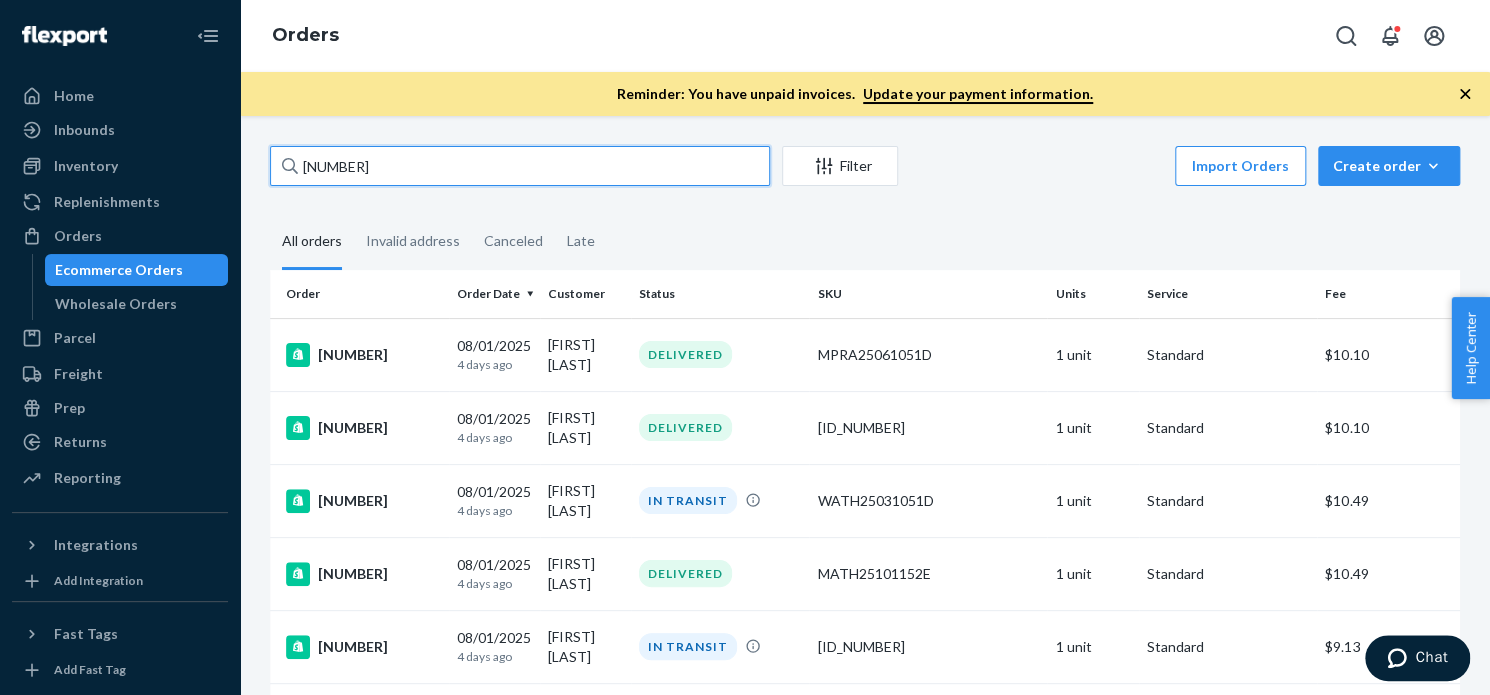 click on "3673011" at bounding box center [520, 166] 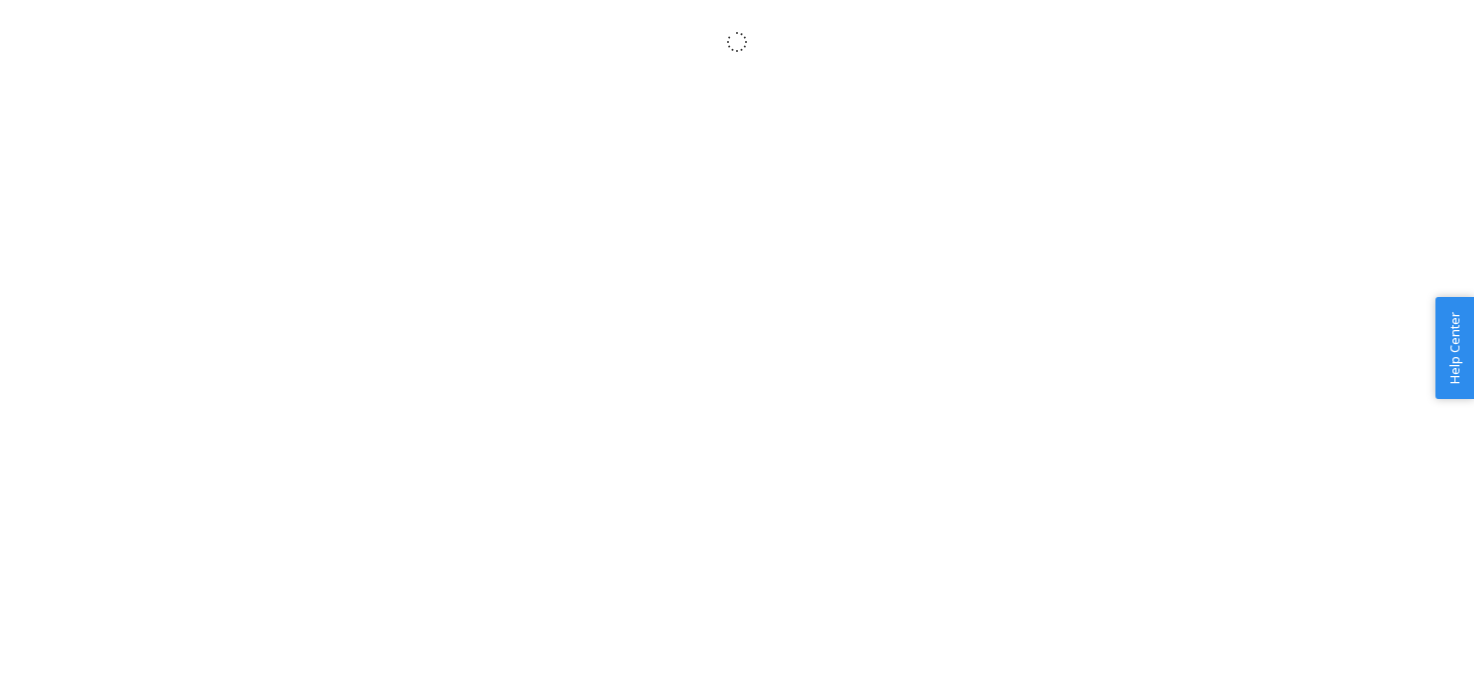 scroll, scrollTop: 0, scrollLeft: 0, axis: both 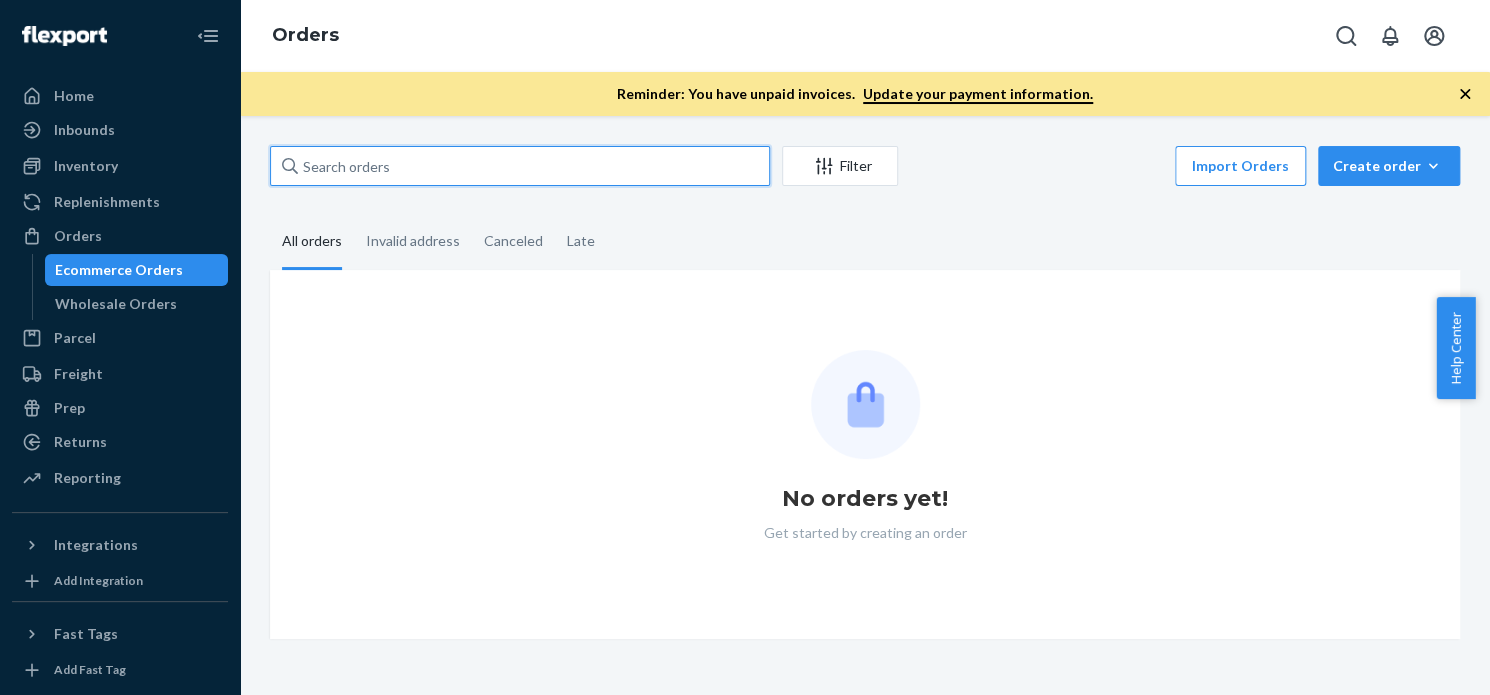 click at bounding box center (520, 166) 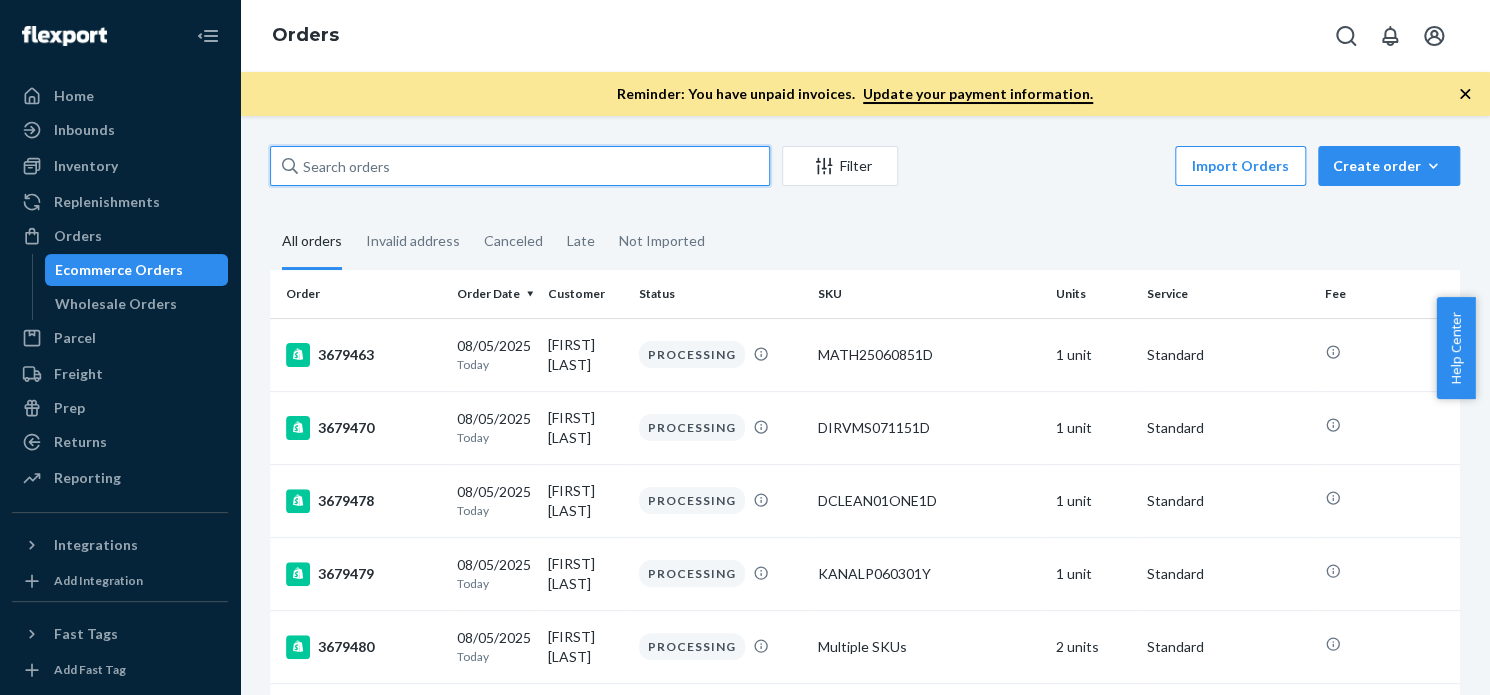 paste on "3673011" 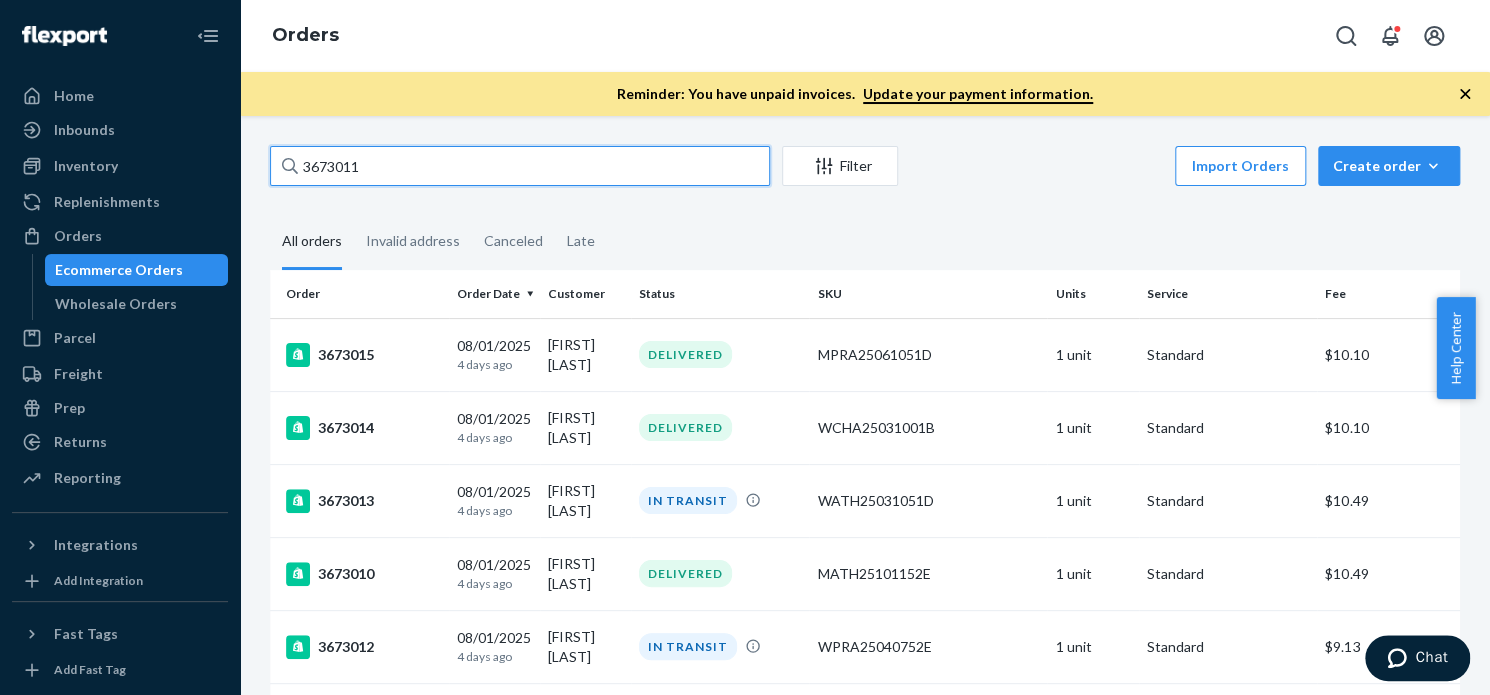 click on "3673011" at bounding box center (520, 166) 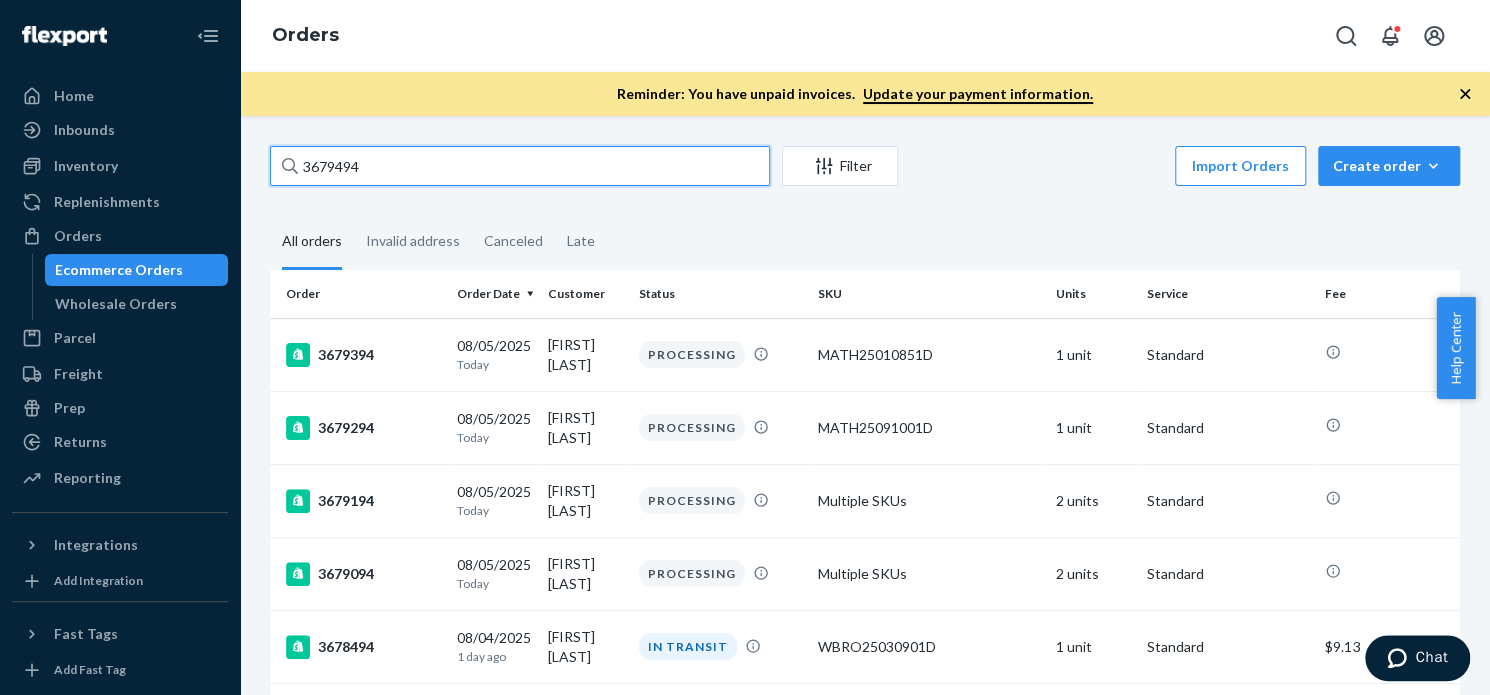 click on "3679494" at bounding box center (520, 166) 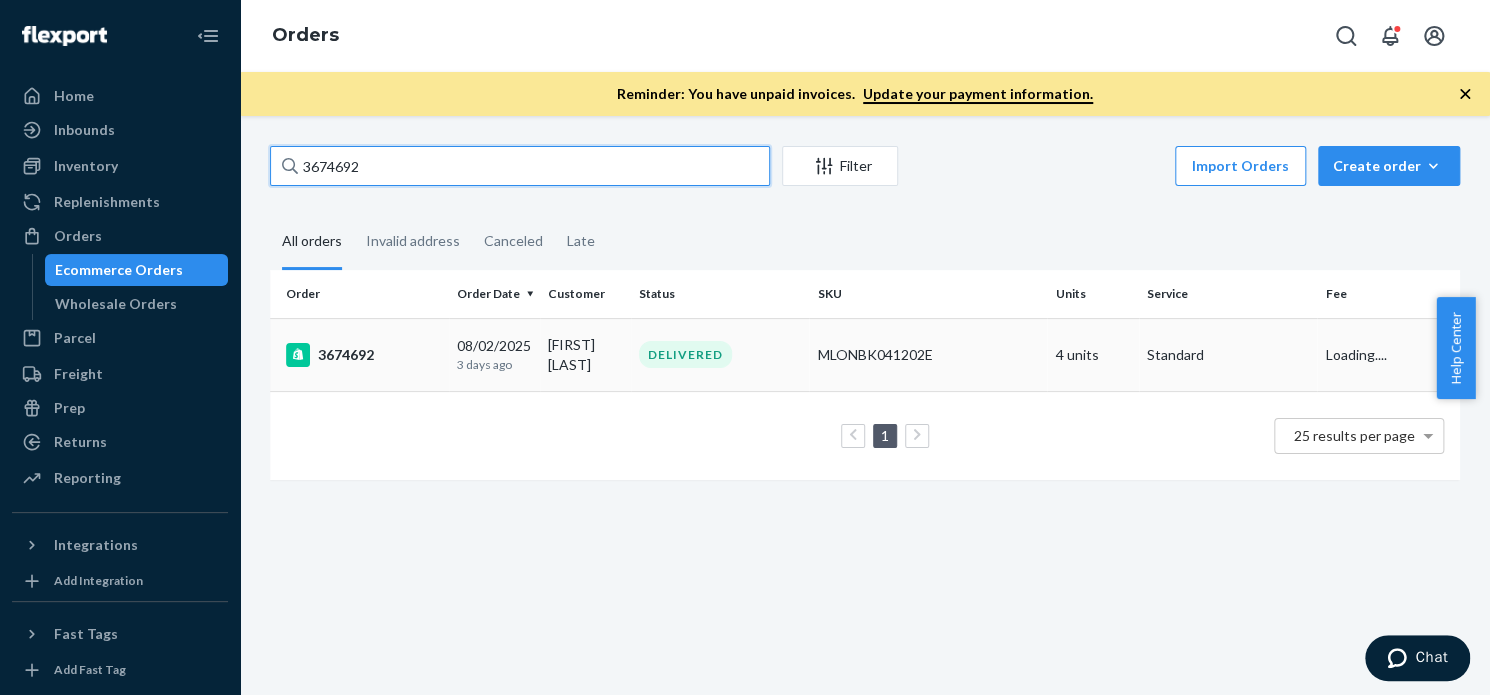 type on "3674692" 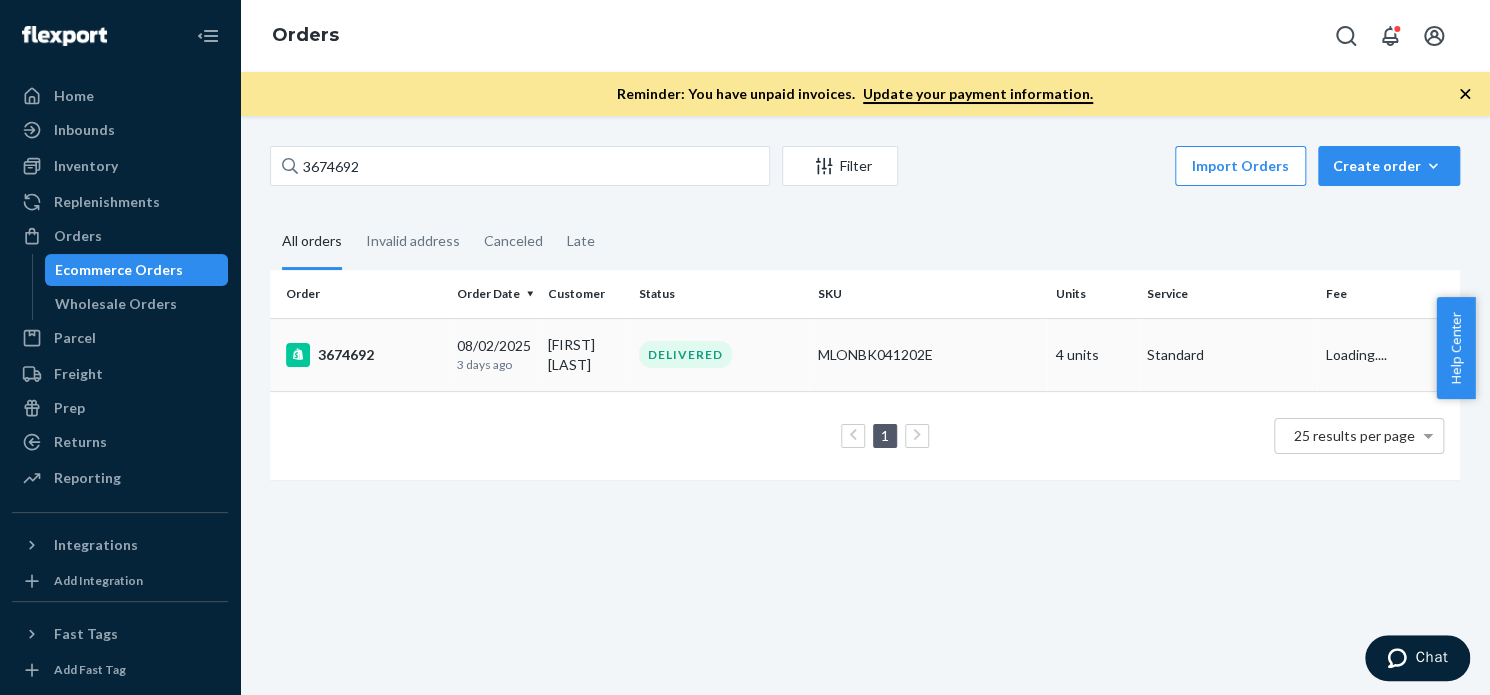 click on "3674692" at bounding box center (363, 355) 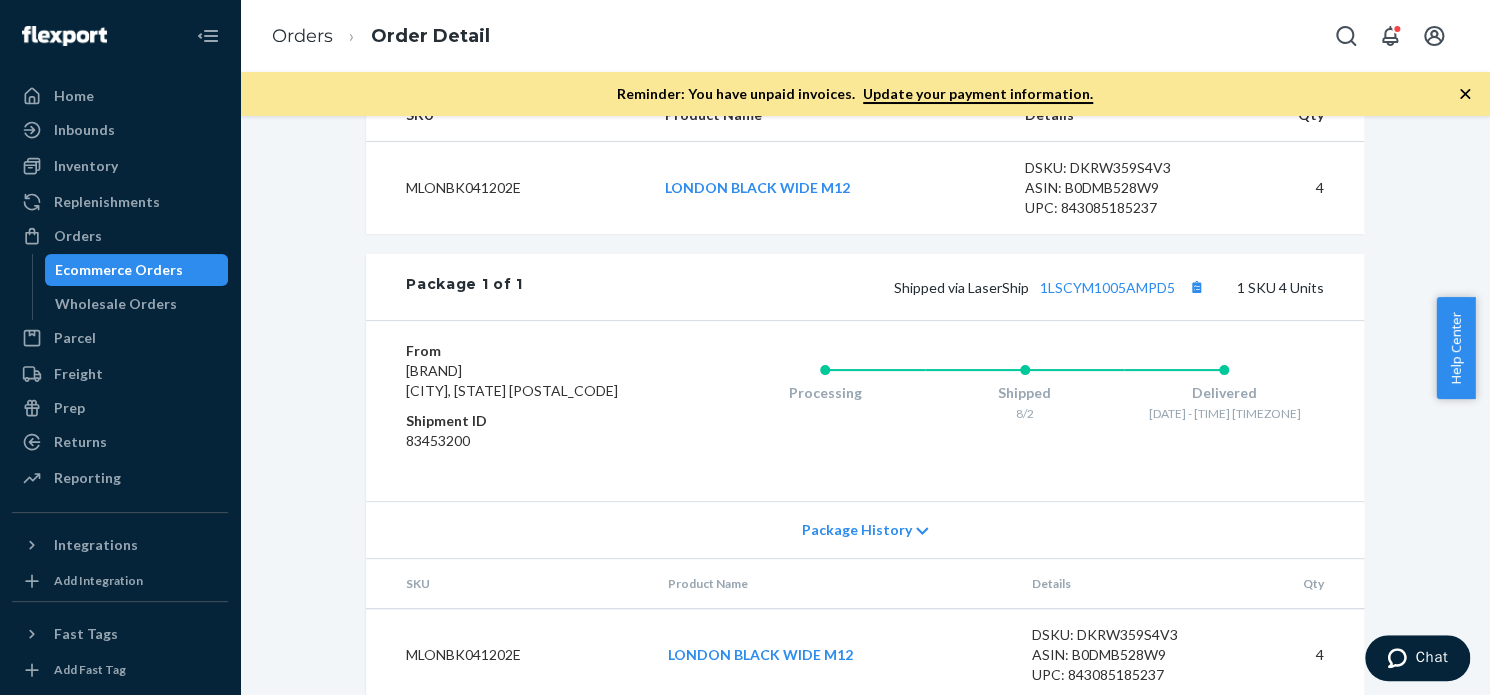 scroll, scrollTop: 846, scrollLeft: 0, axis: vertical 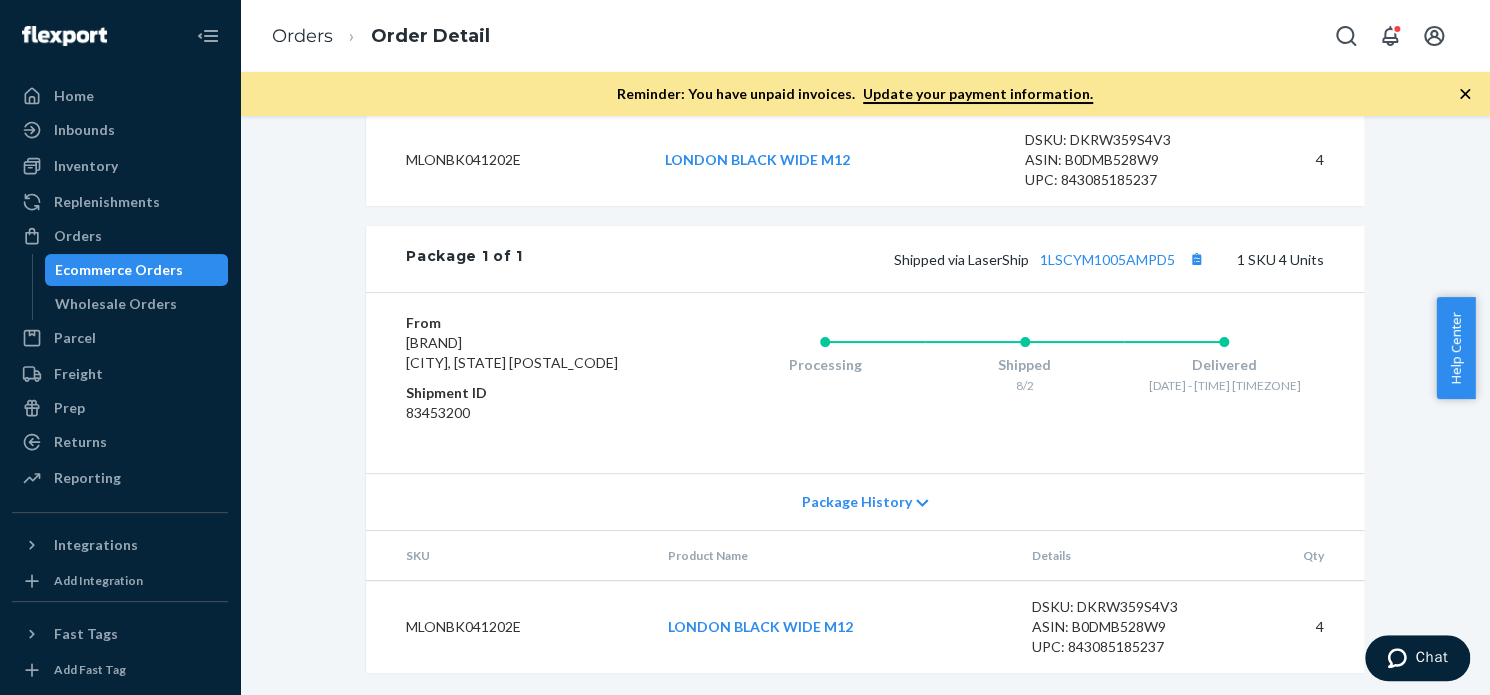 drag, startPoint x: 94, startPoint y: 238, endPoint x: 565, endPoint y: 144, distance: 480.28845 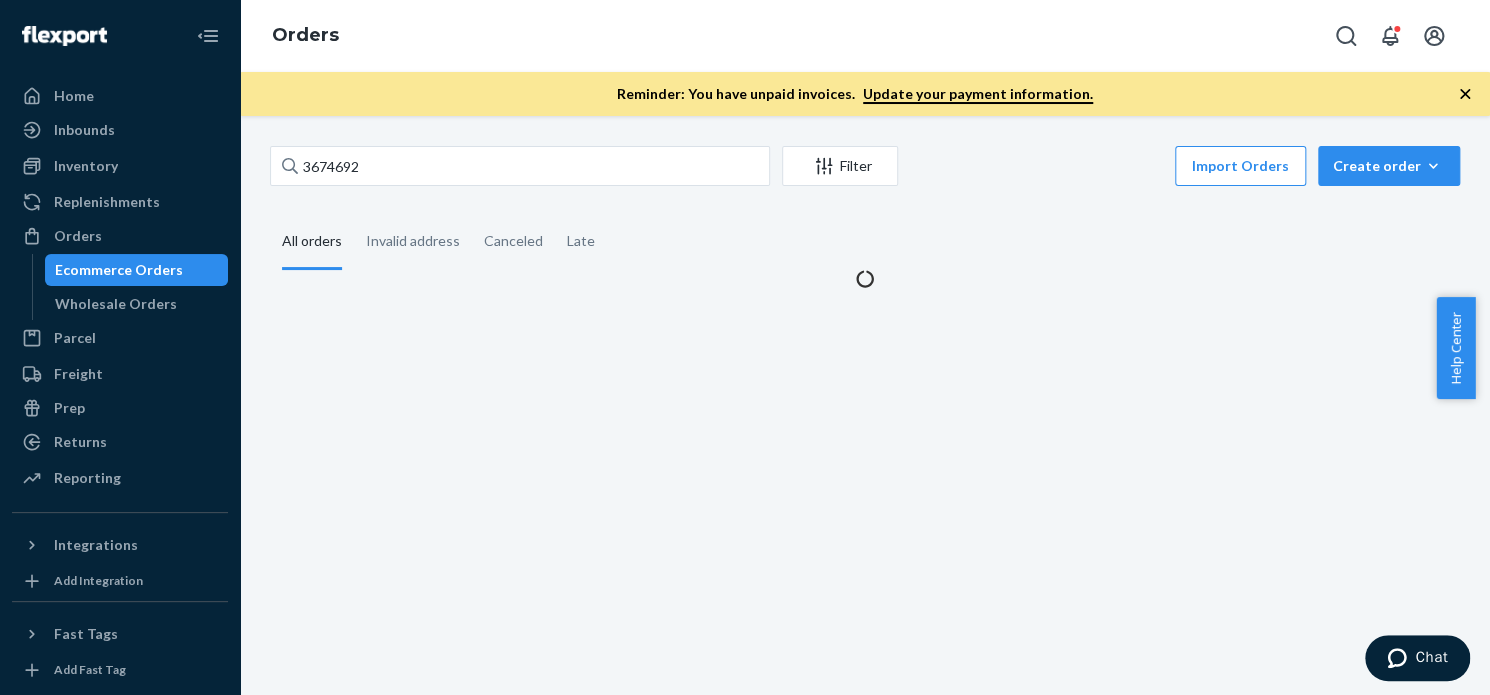 scroll, scrollTop: 0, scrollLeft: 0, axis: both 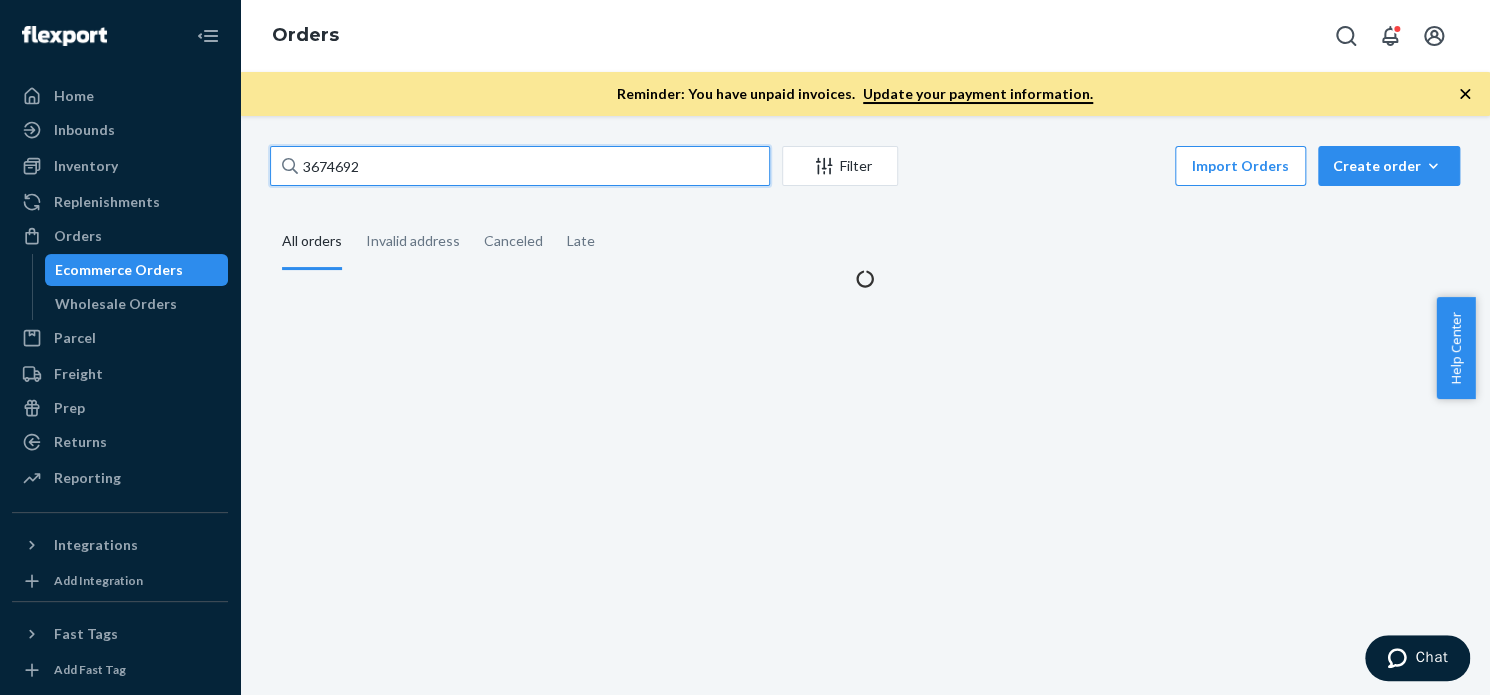 click on "3674692" at bounding box center (520, 166) 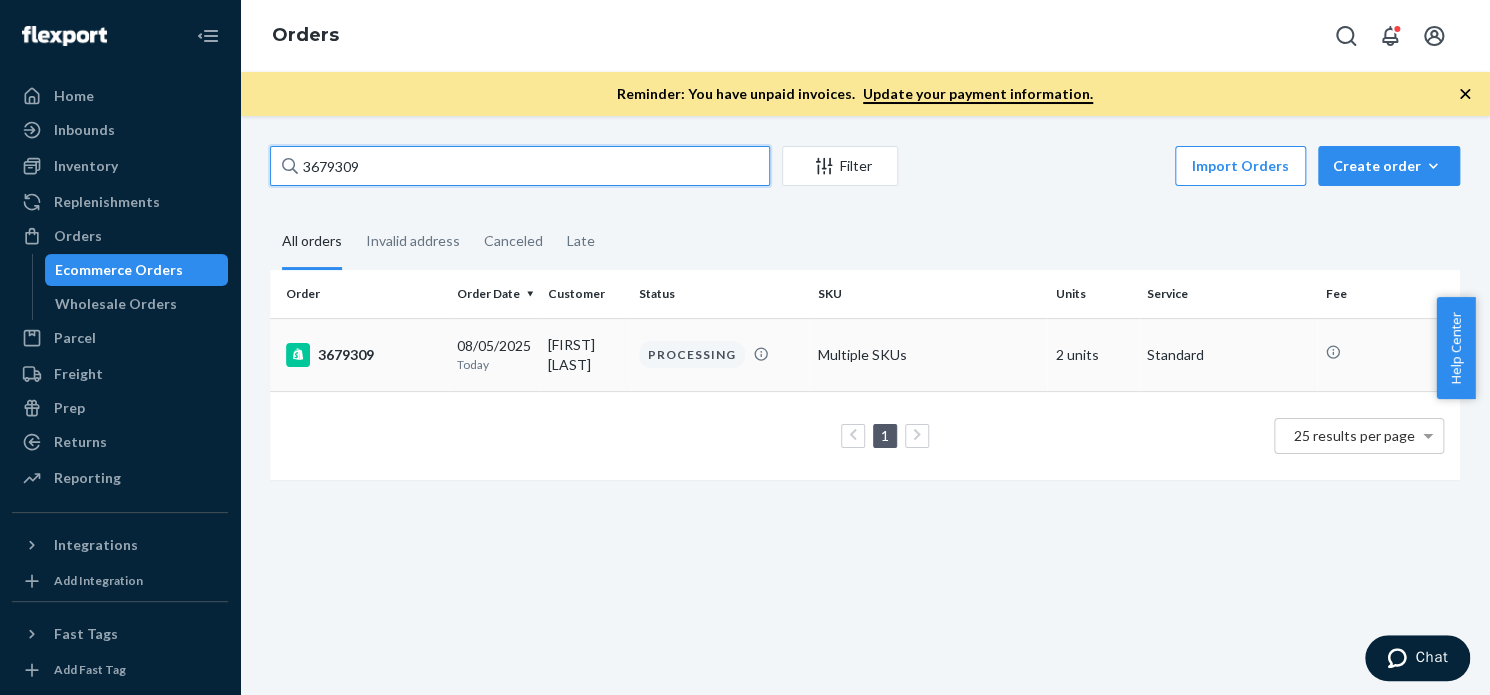 type on "3679309" 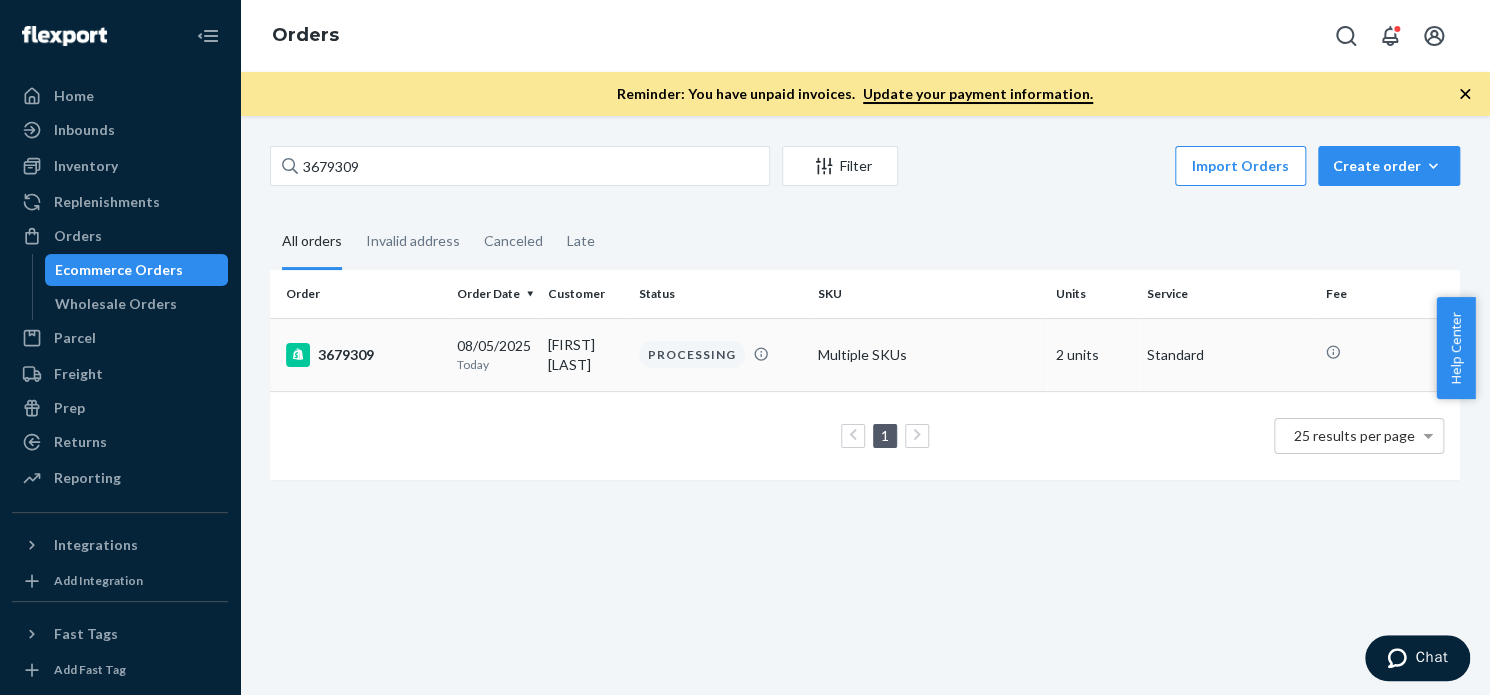 click on "3679309" at bounding box center (359, 354) 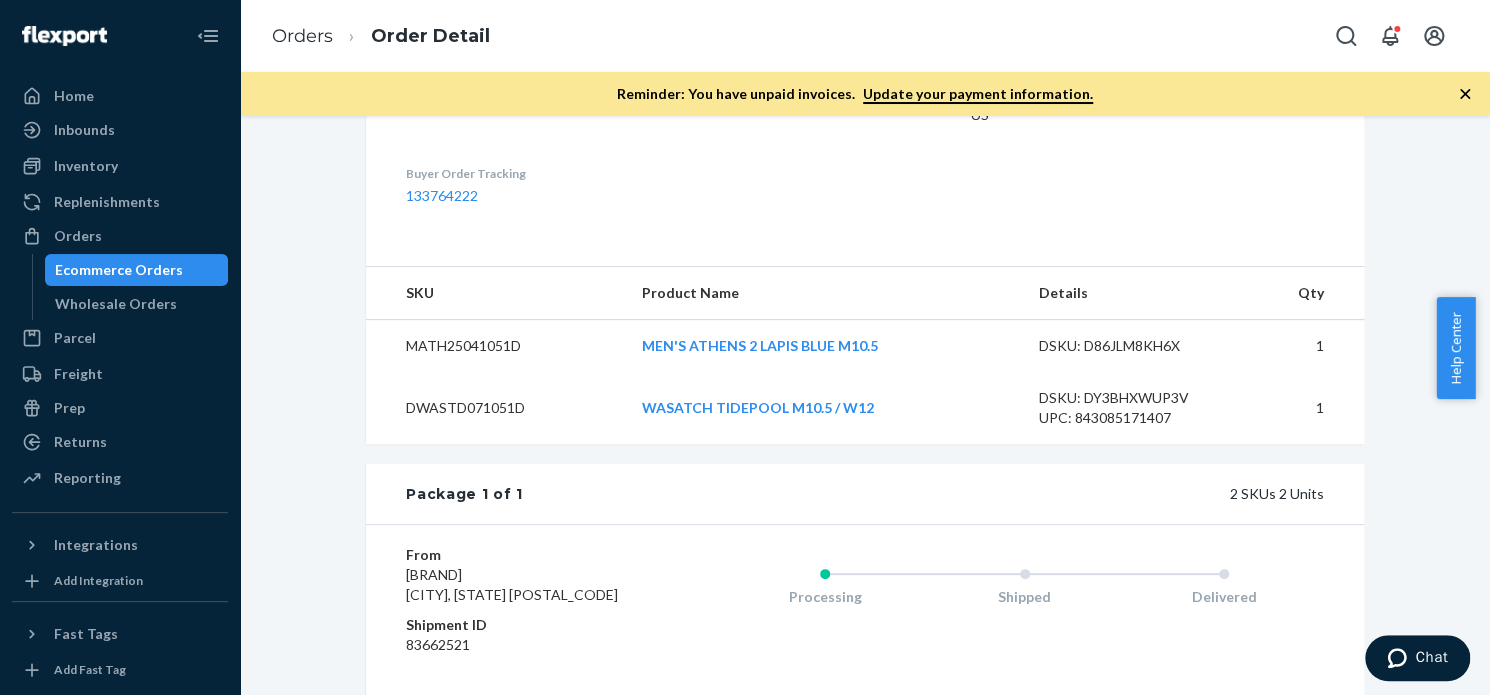 scroll, scrollTop: 0, scrollLeft: 0, axis: both 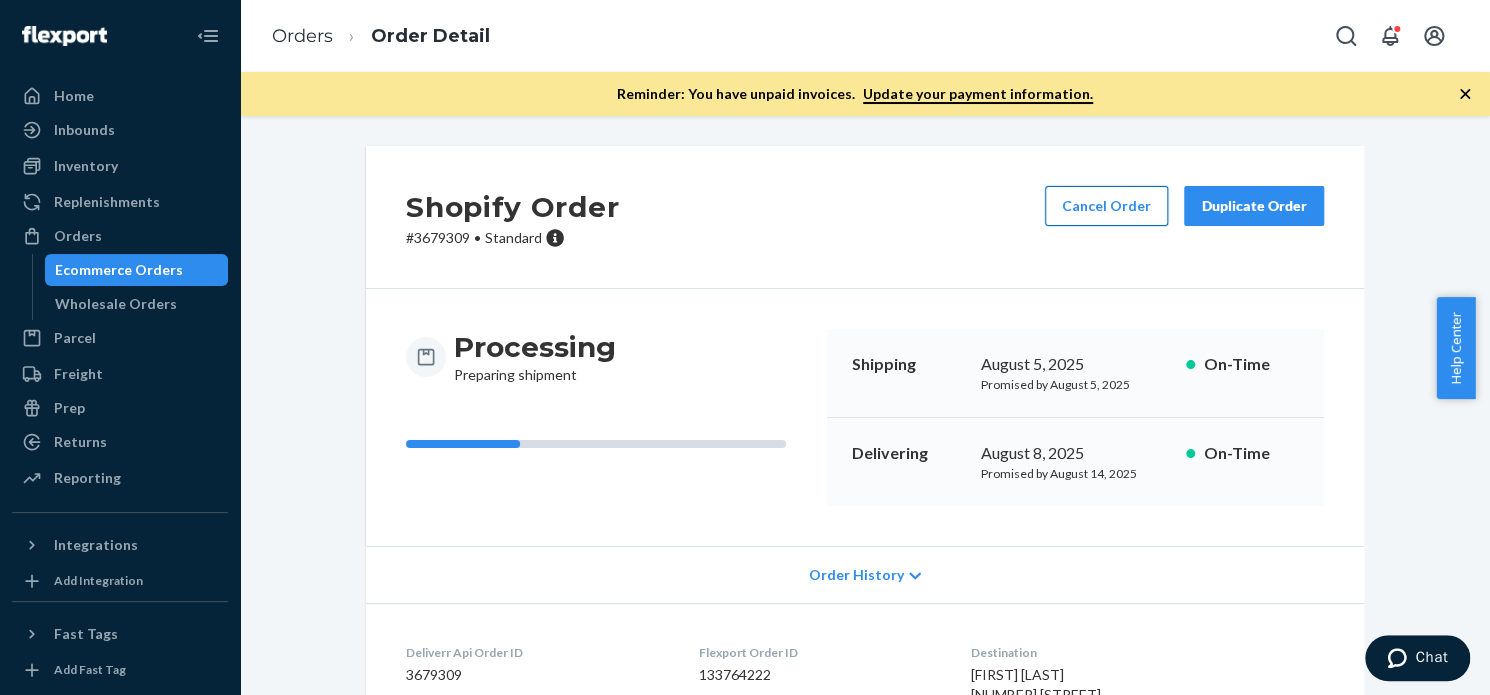 click on "Cancel Order" at bounding box center [1106, 206] 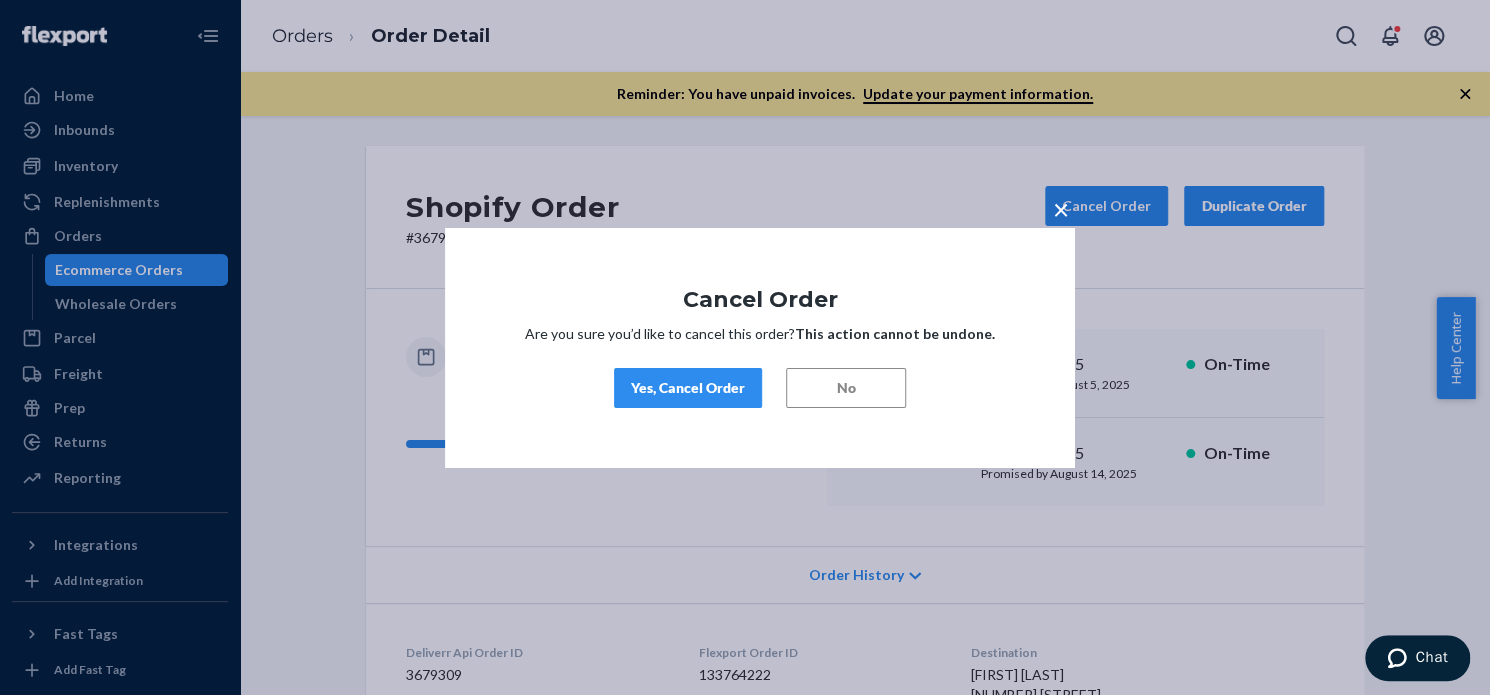 click on "Yes, Cancel Order" at bounding box center [688, 388] 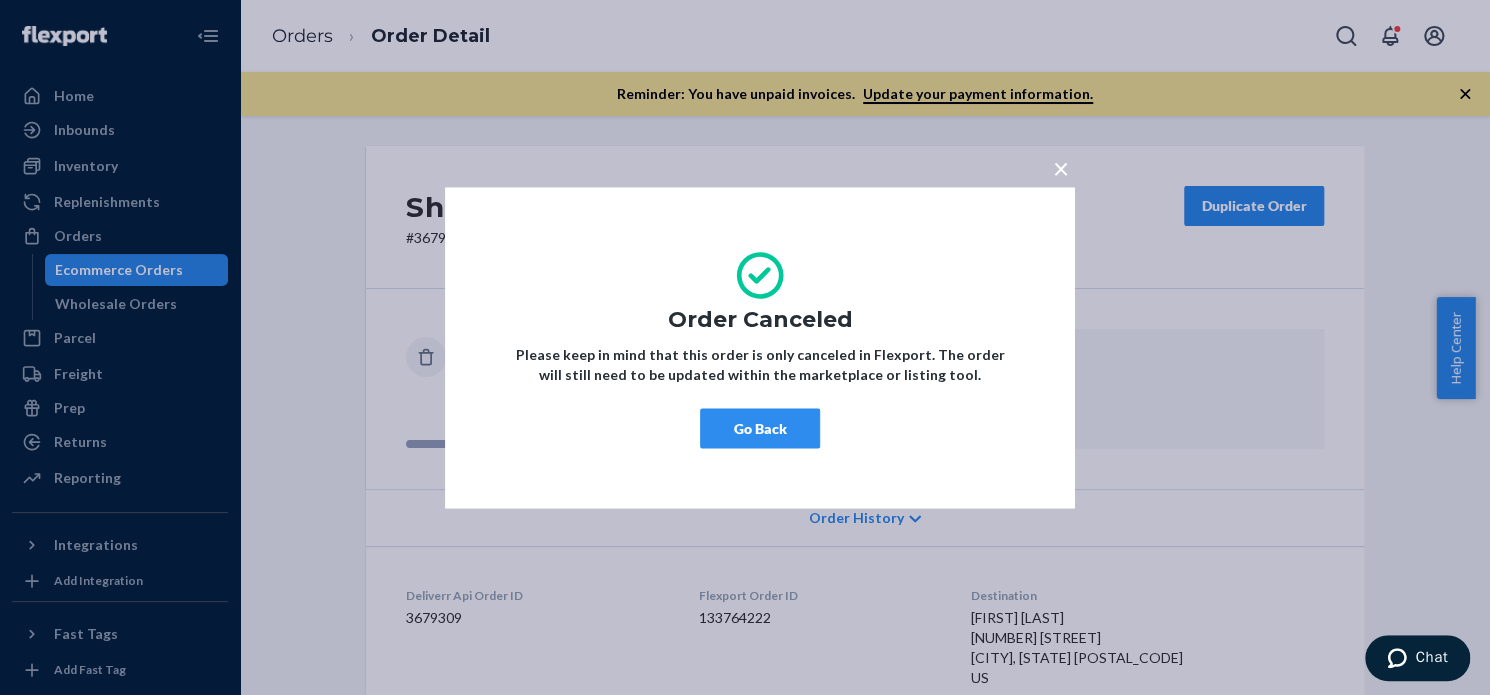 click on "× Order Canceled
Please keep in mind that this order is only canceled in Flexport.
The order will still need to be updated within the marketplace or listing tool.
Go Back" at bounding box center [760, 347] 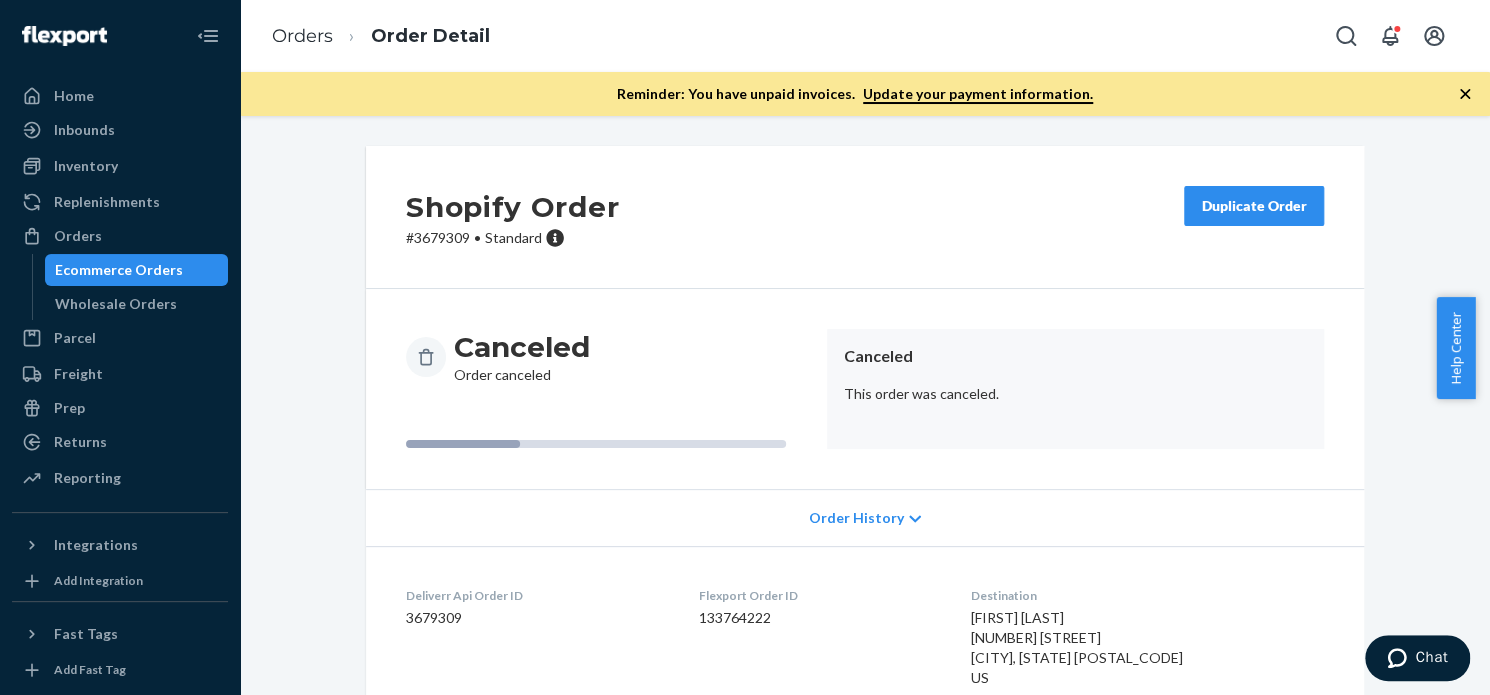 click on "Duplicate Order" at bounding box center [1254, 206] 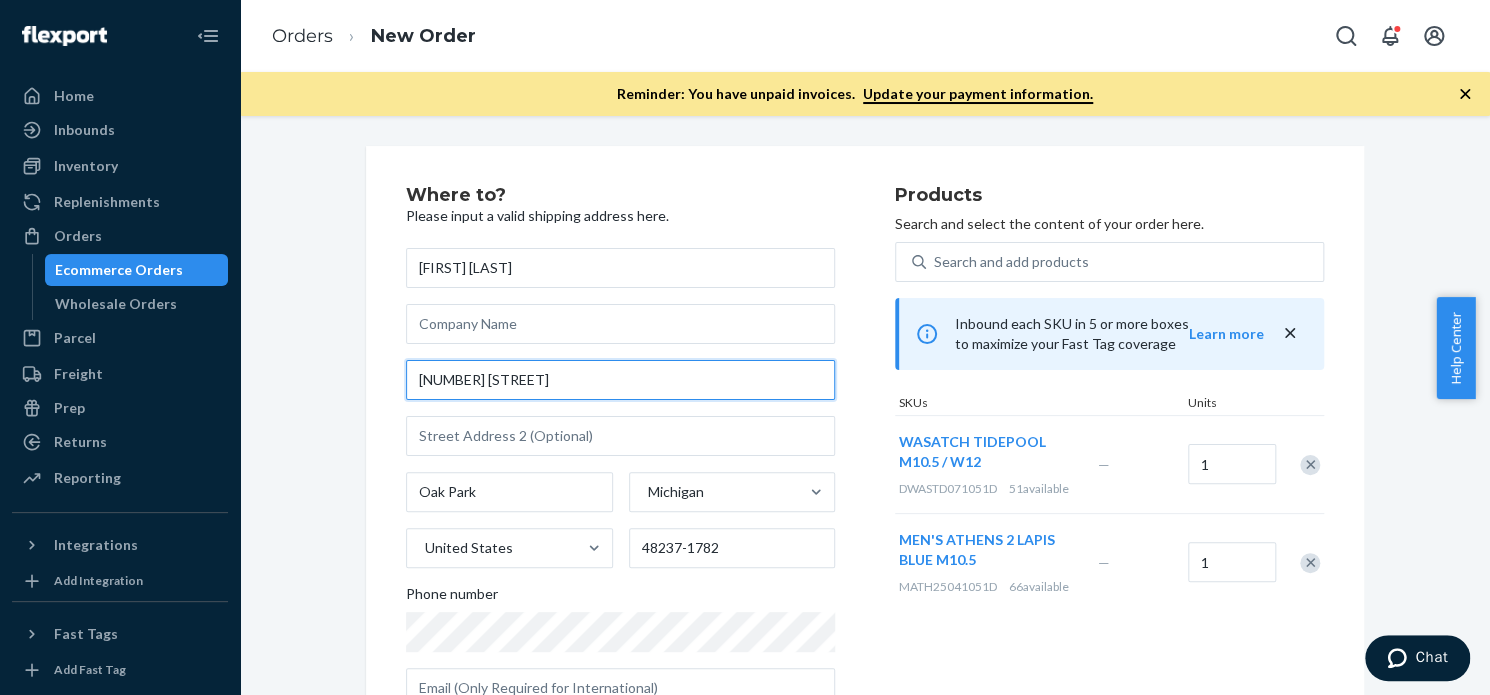 click on "[NUMBER] [STREET]" at bounding box center (620, 380) 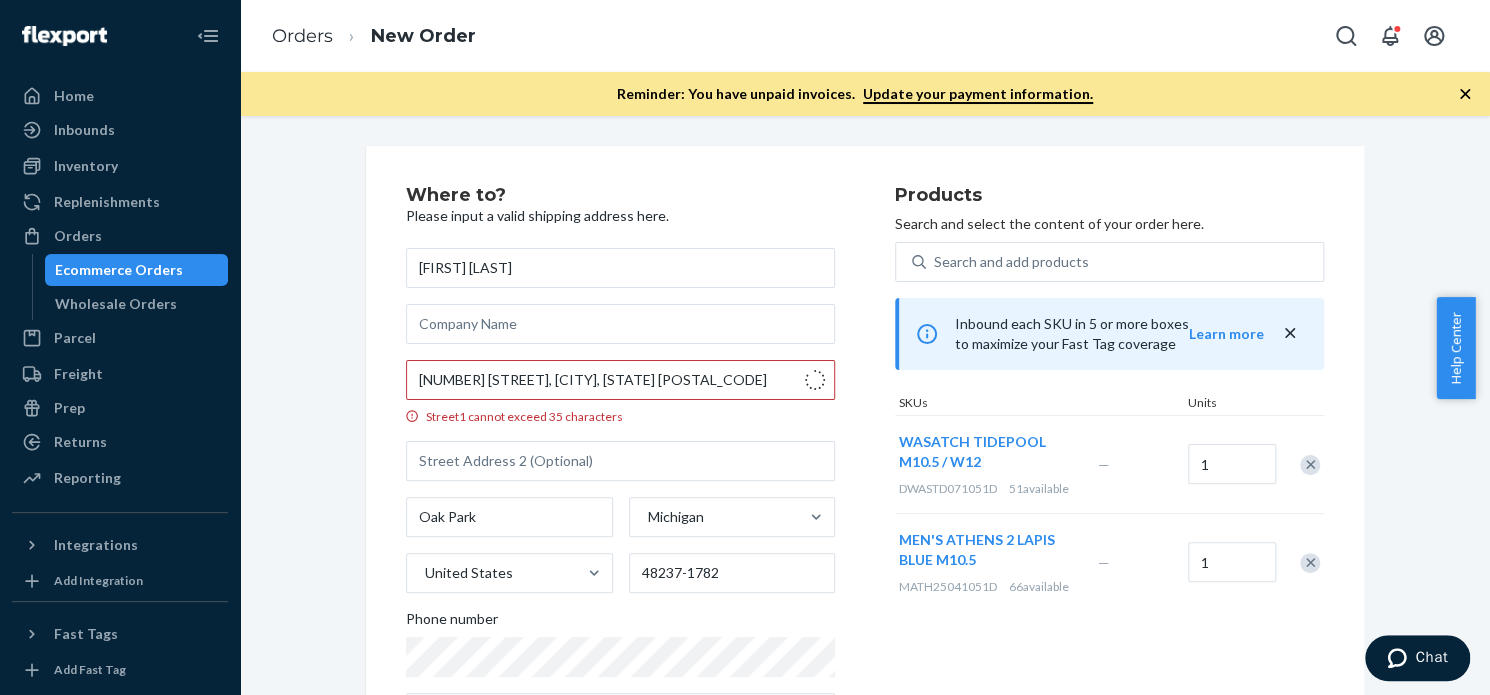 type on "[NUMBER] [STREET]" 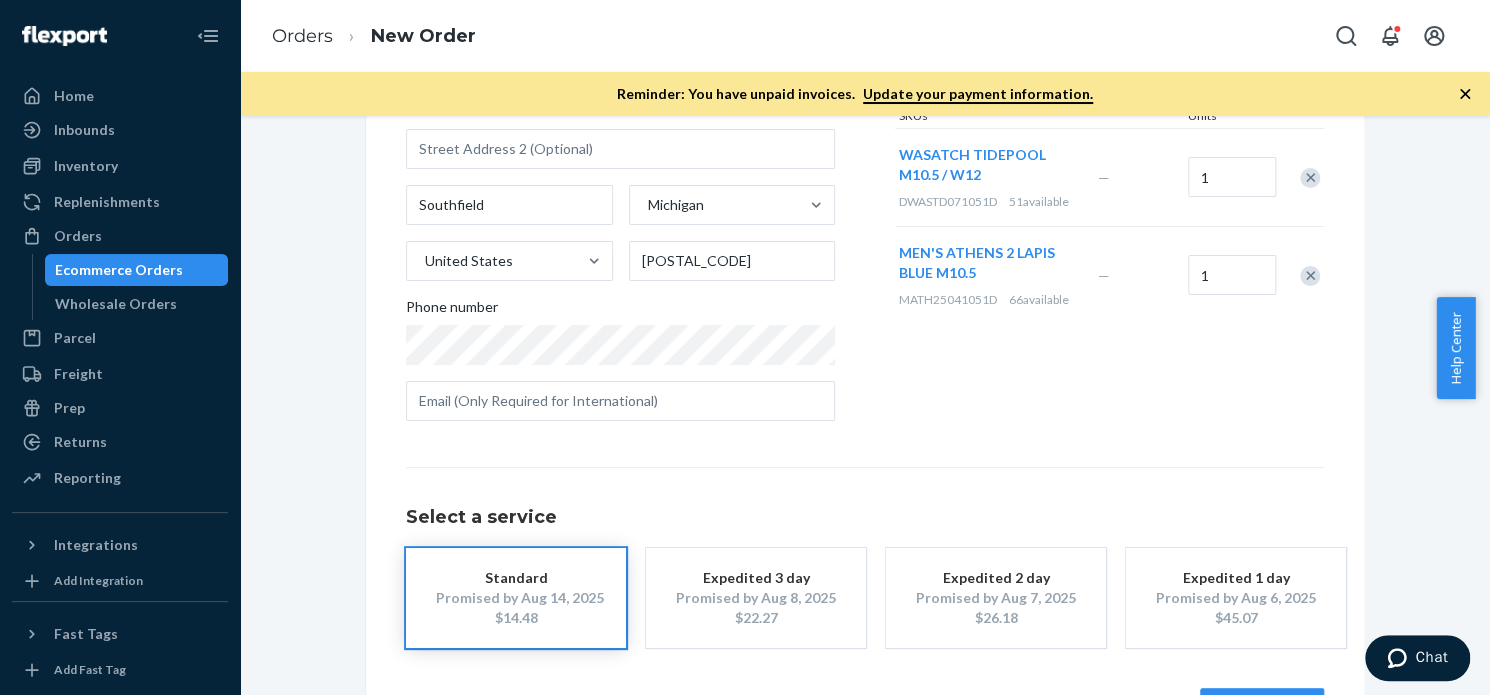 scroll, scrollTop: 359, scrollLeft: 0, axis: vertical 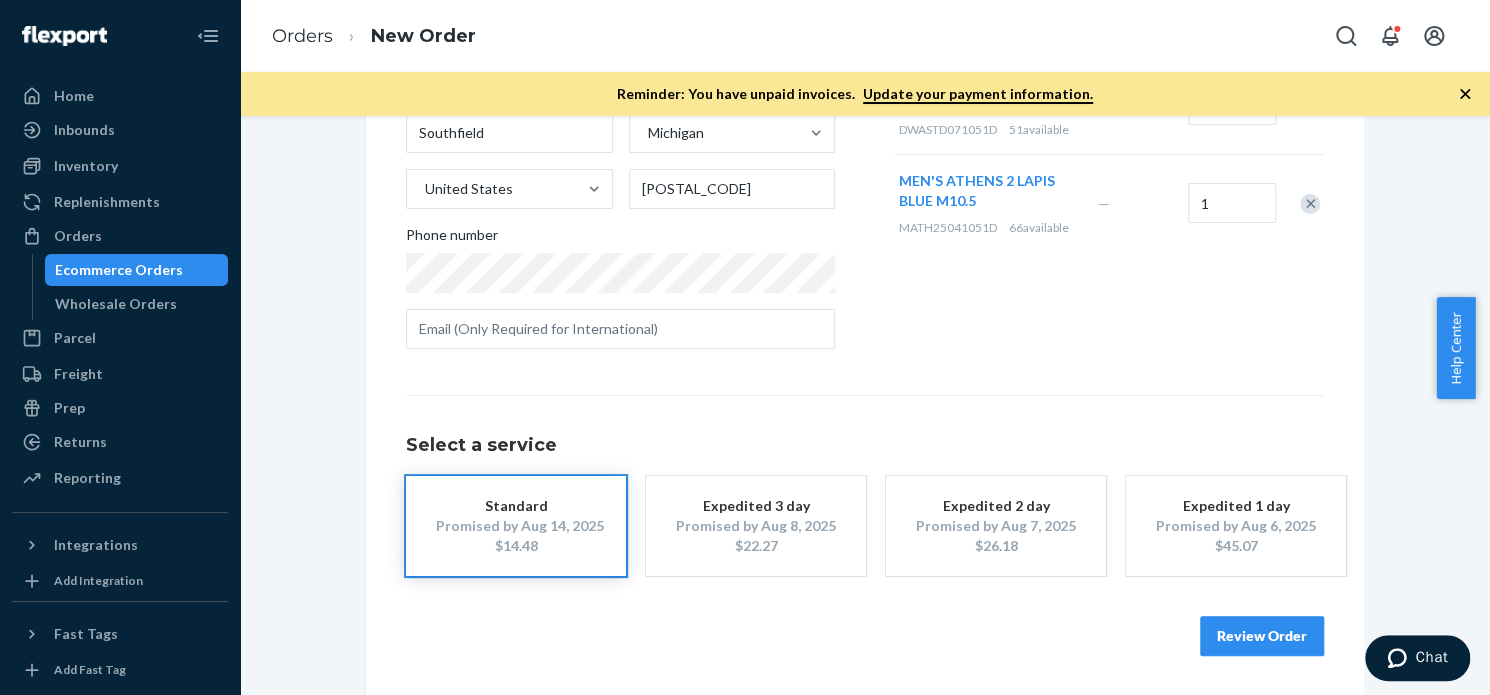 click on "Review Order" at bounding box center [1262, 636] 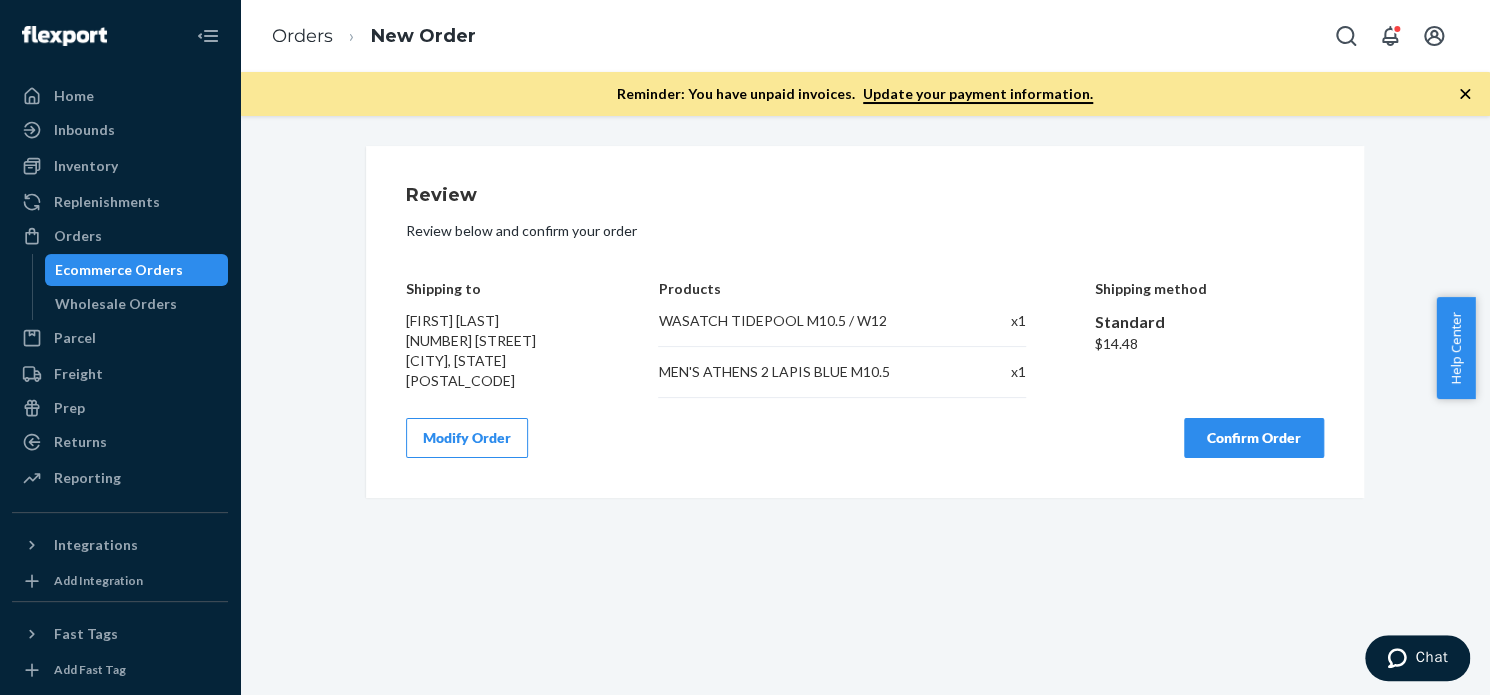 scroll, scrollTop: 0, scrollLeft: 0, axis: both 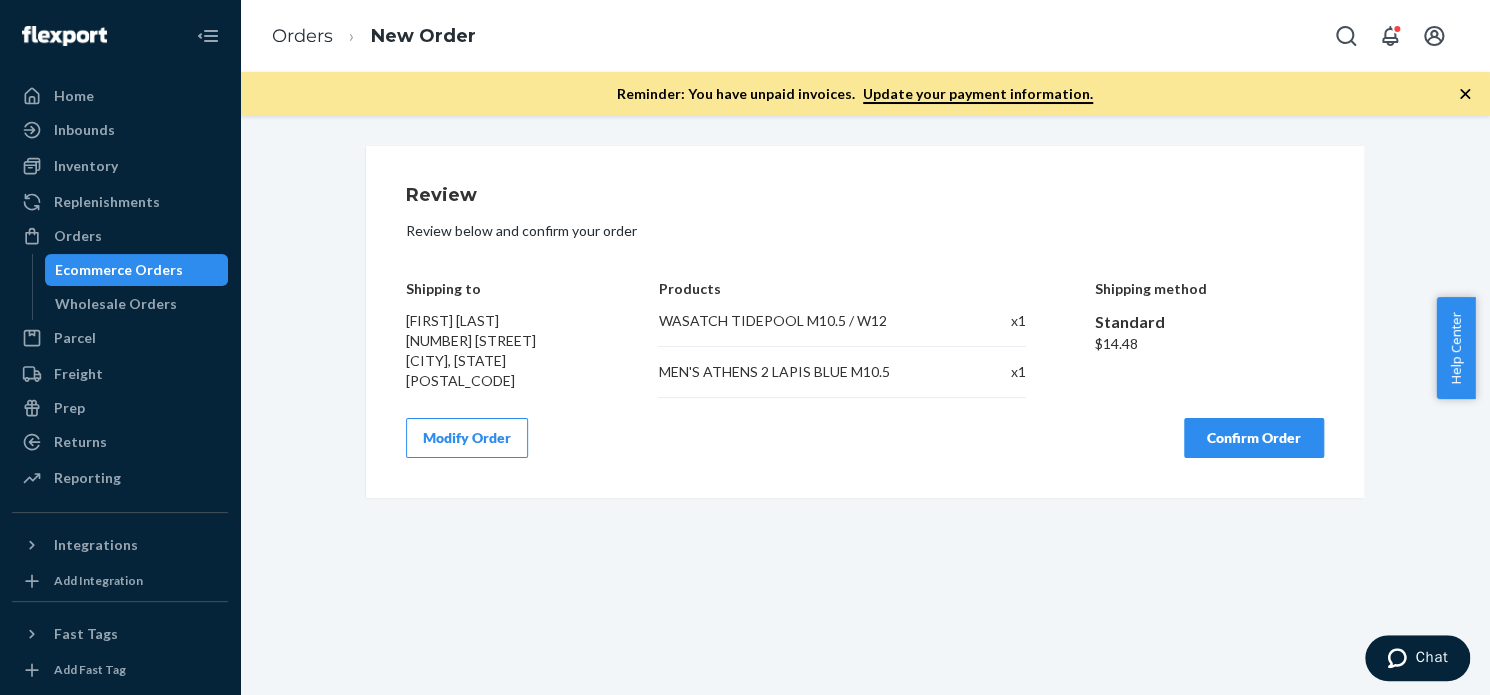 click on "Confirm Order" at bounding box center [1254, 438] 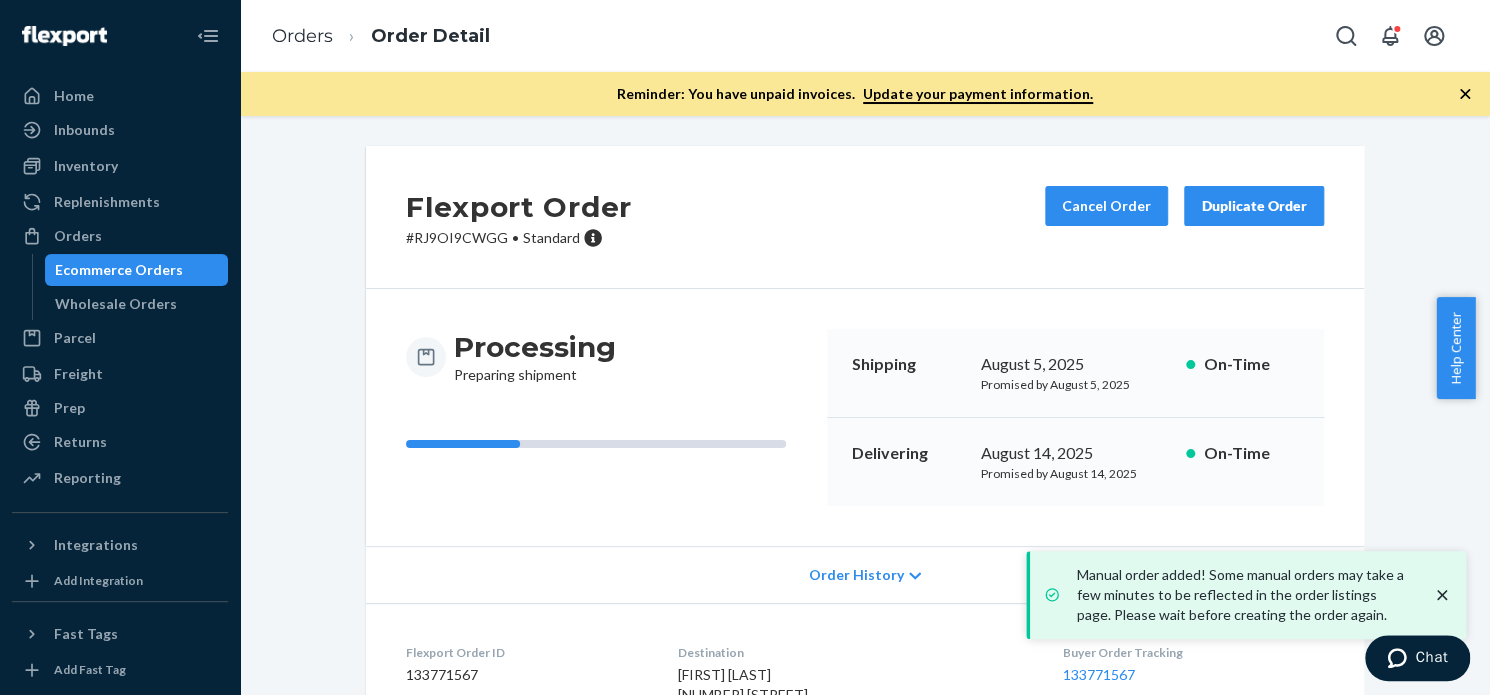 click on "# RJ9OI9CWGG • Standard" at bounding box center [519, 238] 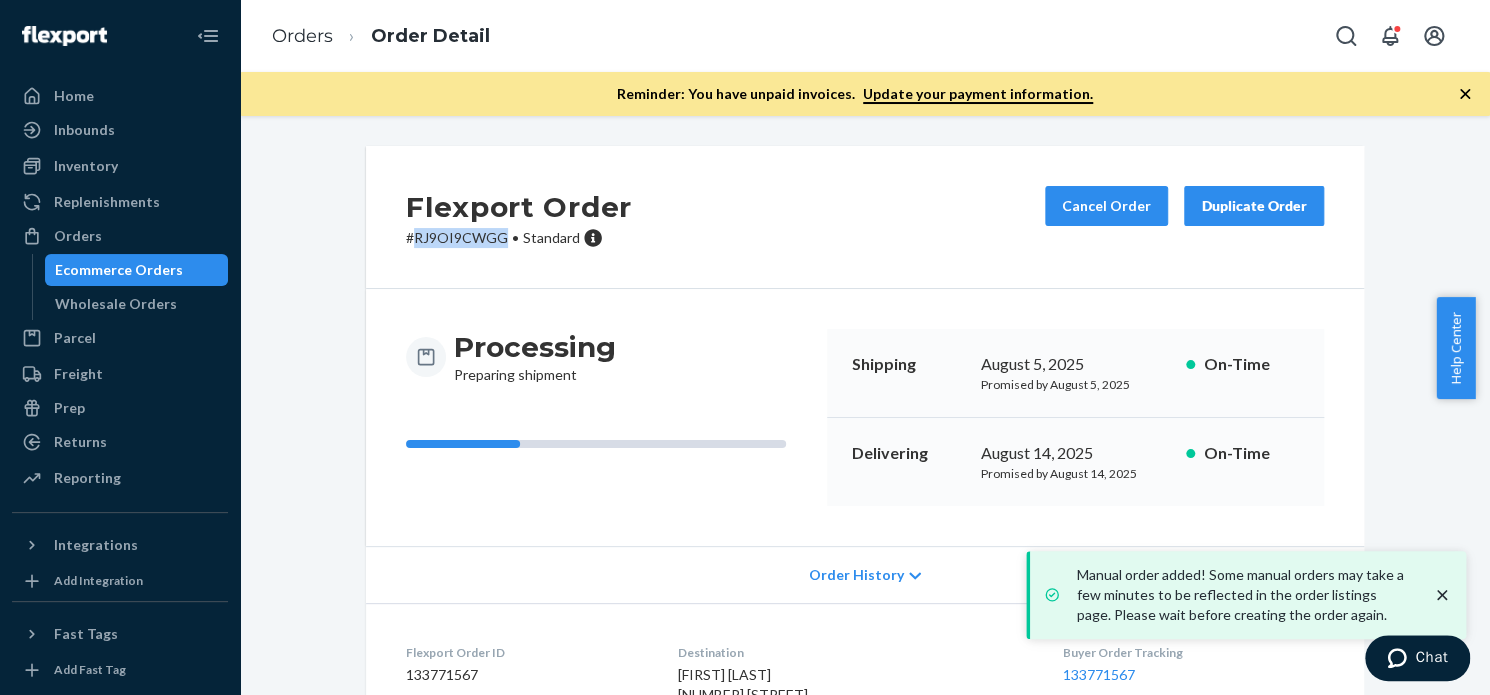 click on "# RJ9OI9CWGG • Standard" at bounding box center (519, 238) 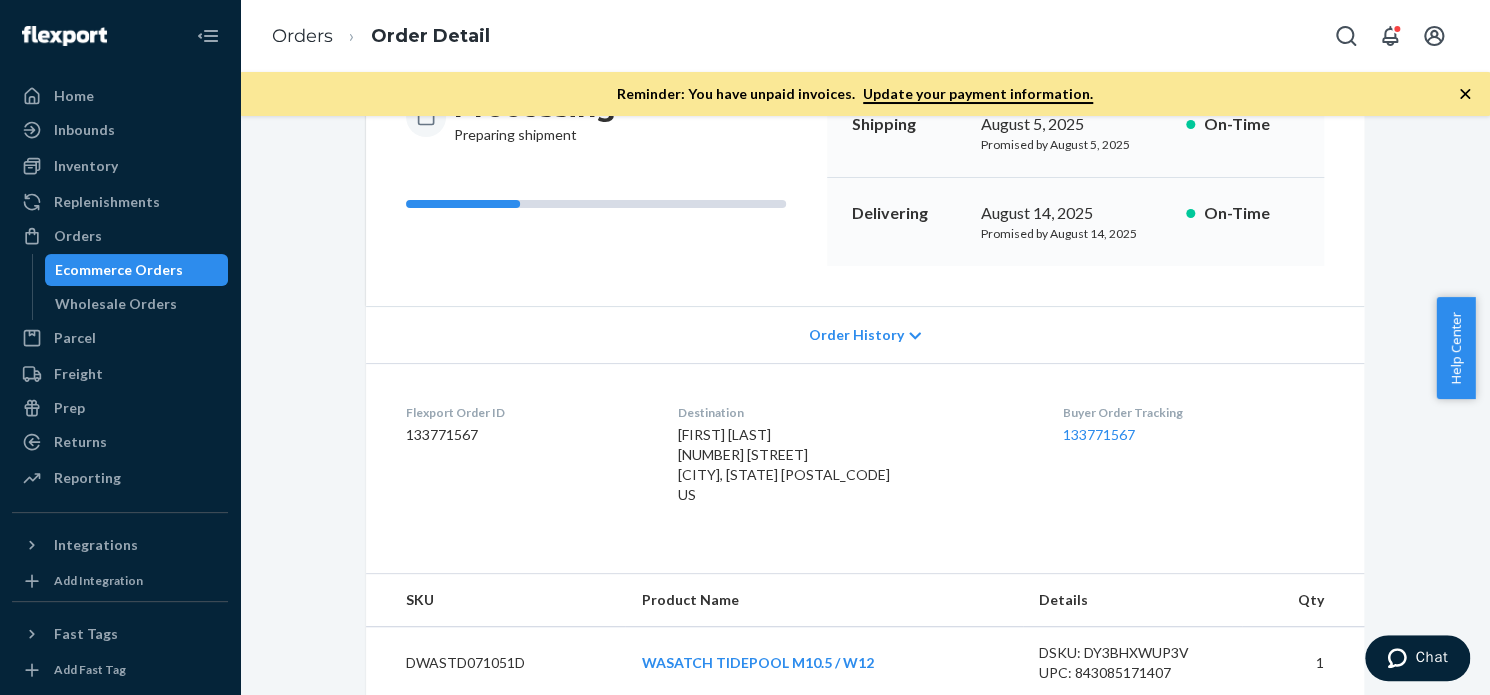 scroll, scrollTop: 240, scrollLeft: 0, axis: vertical 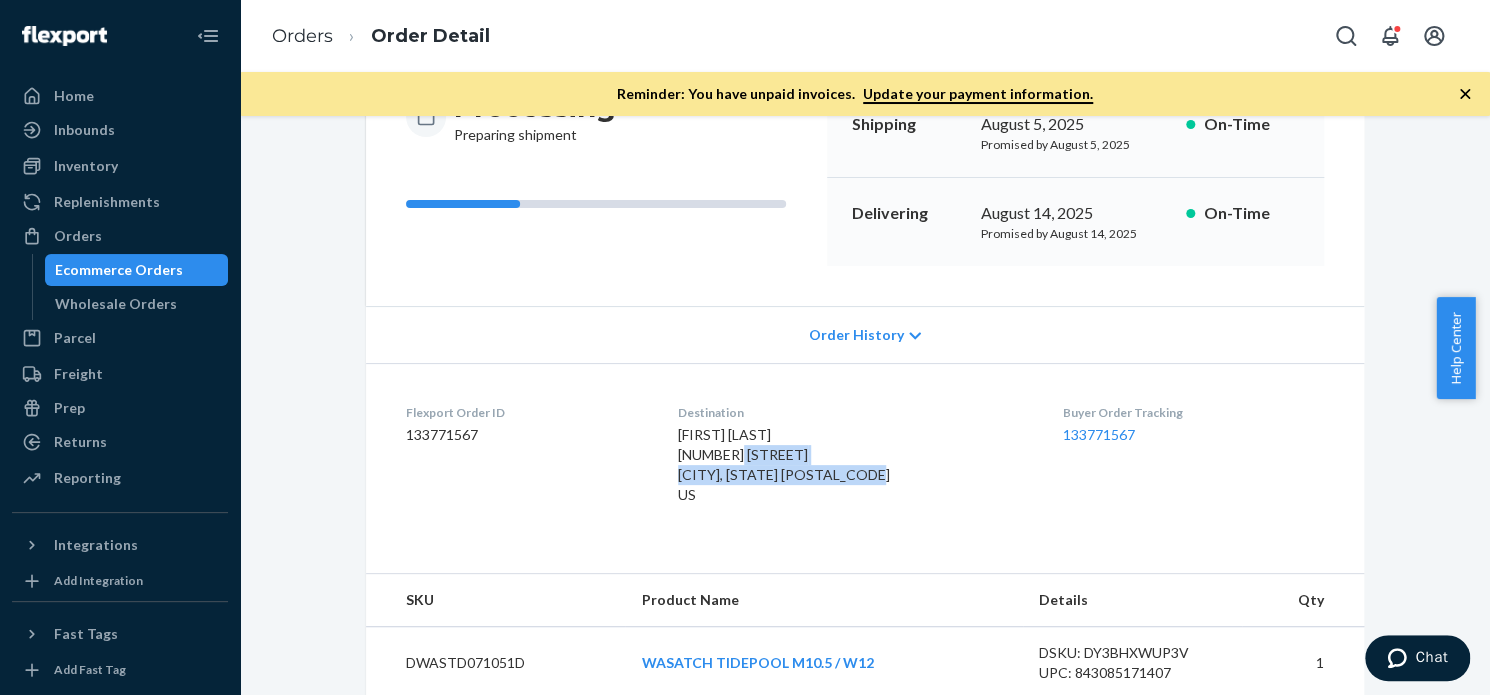 drag, startPoint x: 678, startPoint y: 455, endPoint x: 808, endPoint y: 479, distance: 132.19682 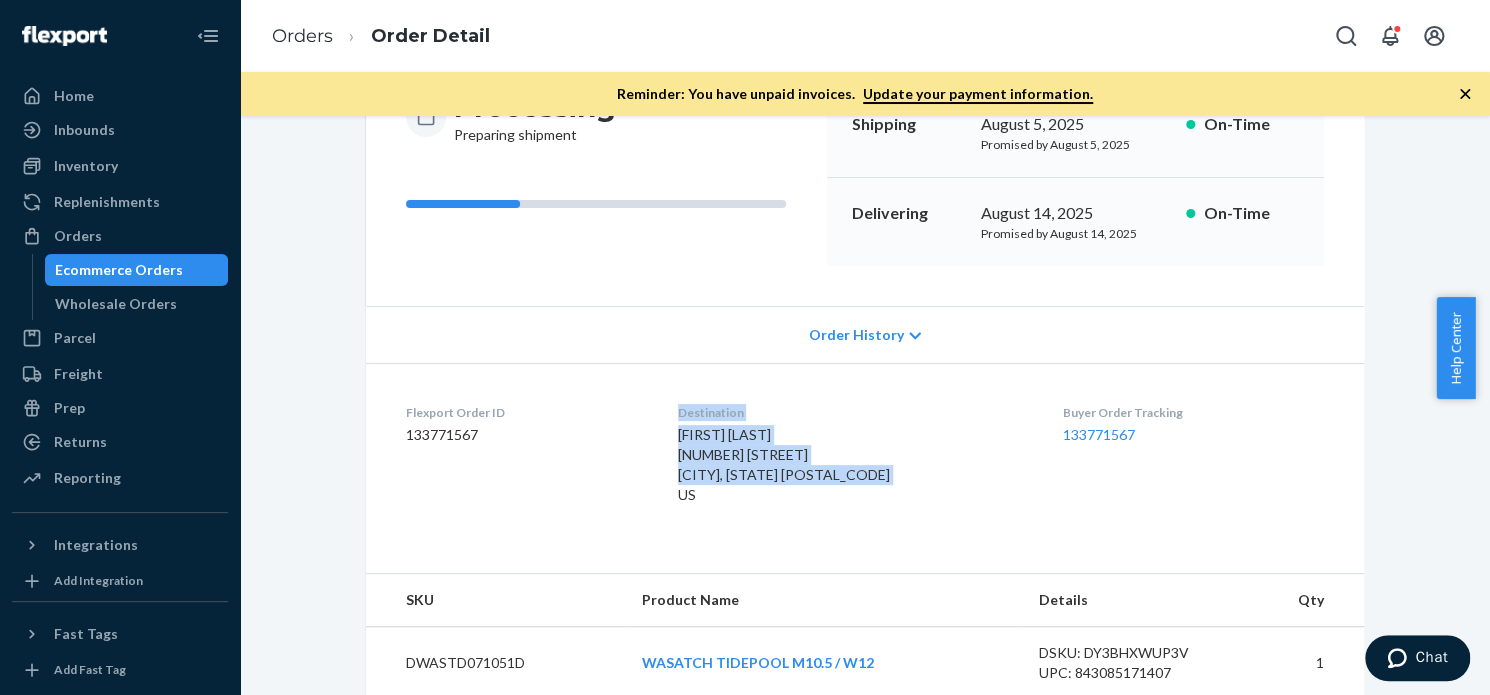 drag, startPoint x: 818, startPoint y: 482, endPoint x: 456, endPoint y: 7, distance: 597.2177 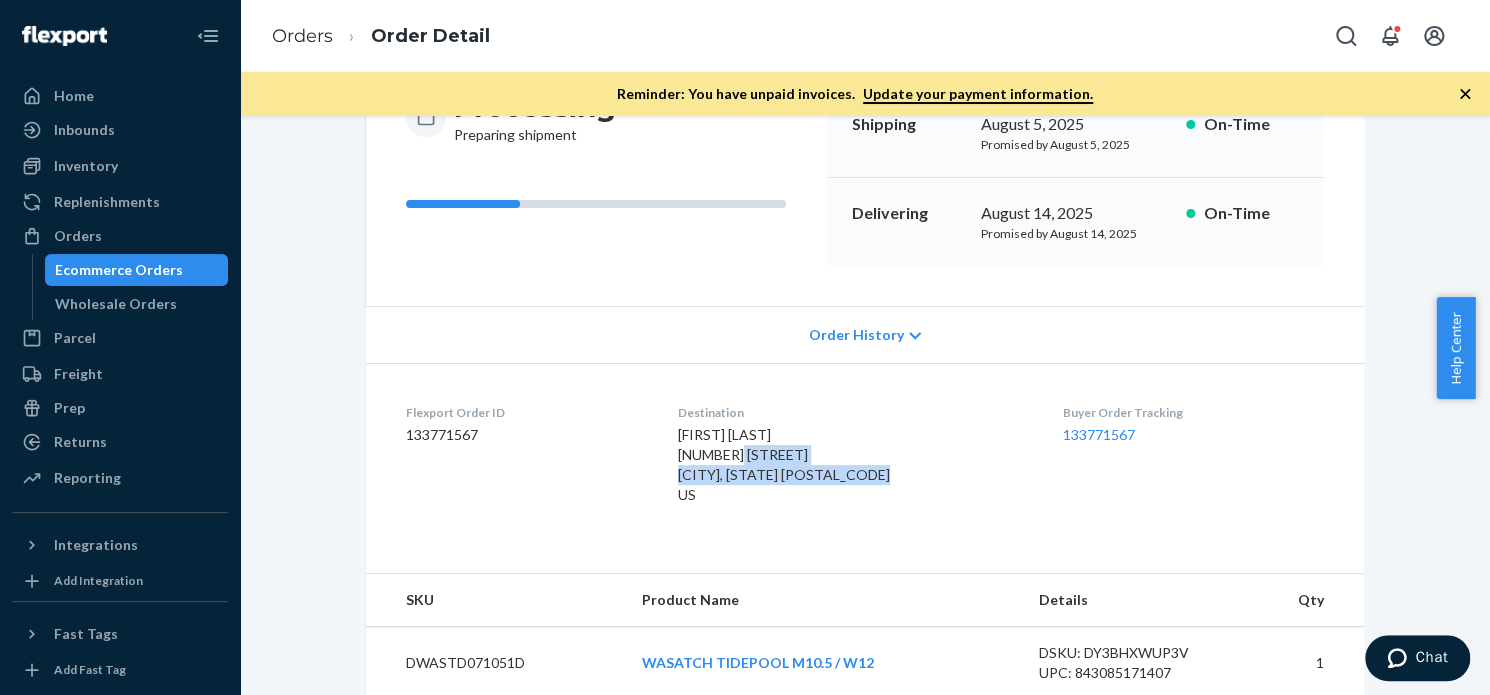 drag, startPoint x: 810, startPoint y: 476, endPoint x: 678, endPoint y: 453, distance: 133.9888 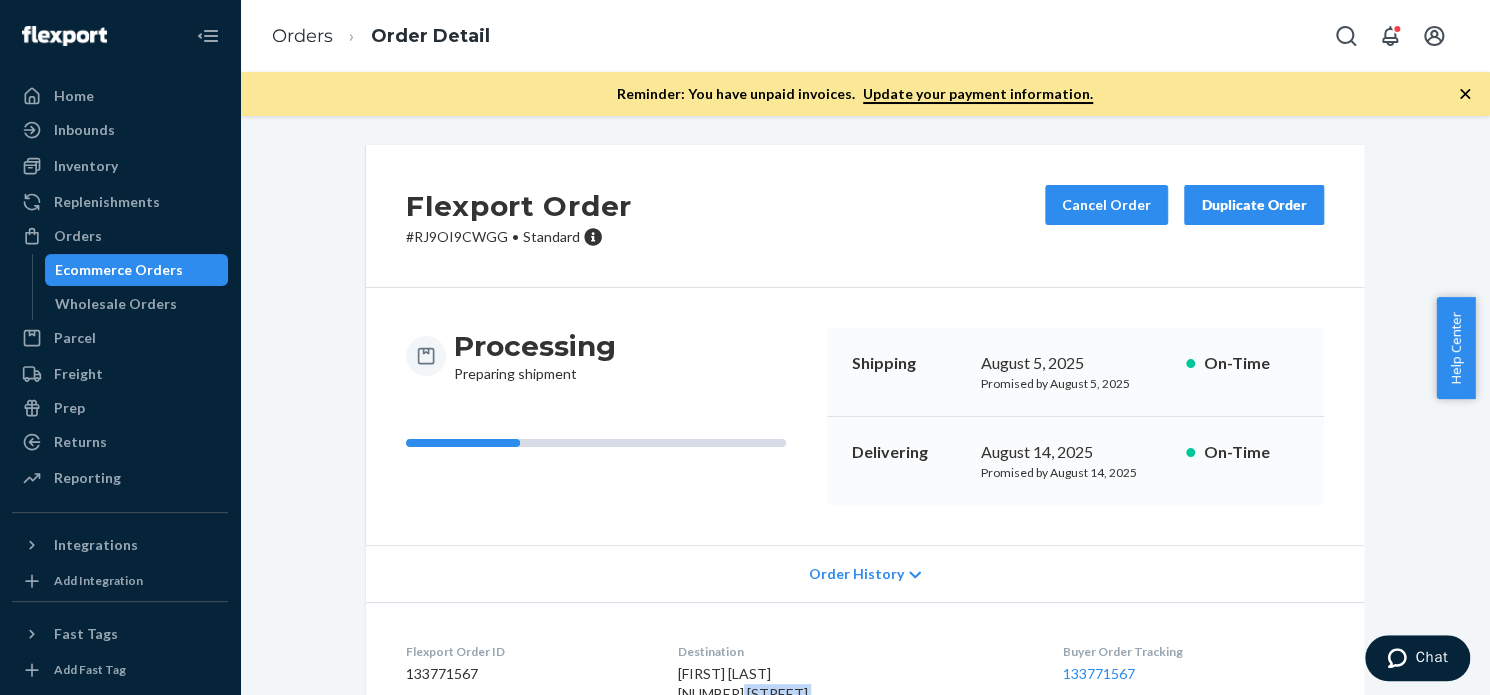 scroll, scrollTop: 0, scrollLeft: 0, axis: both 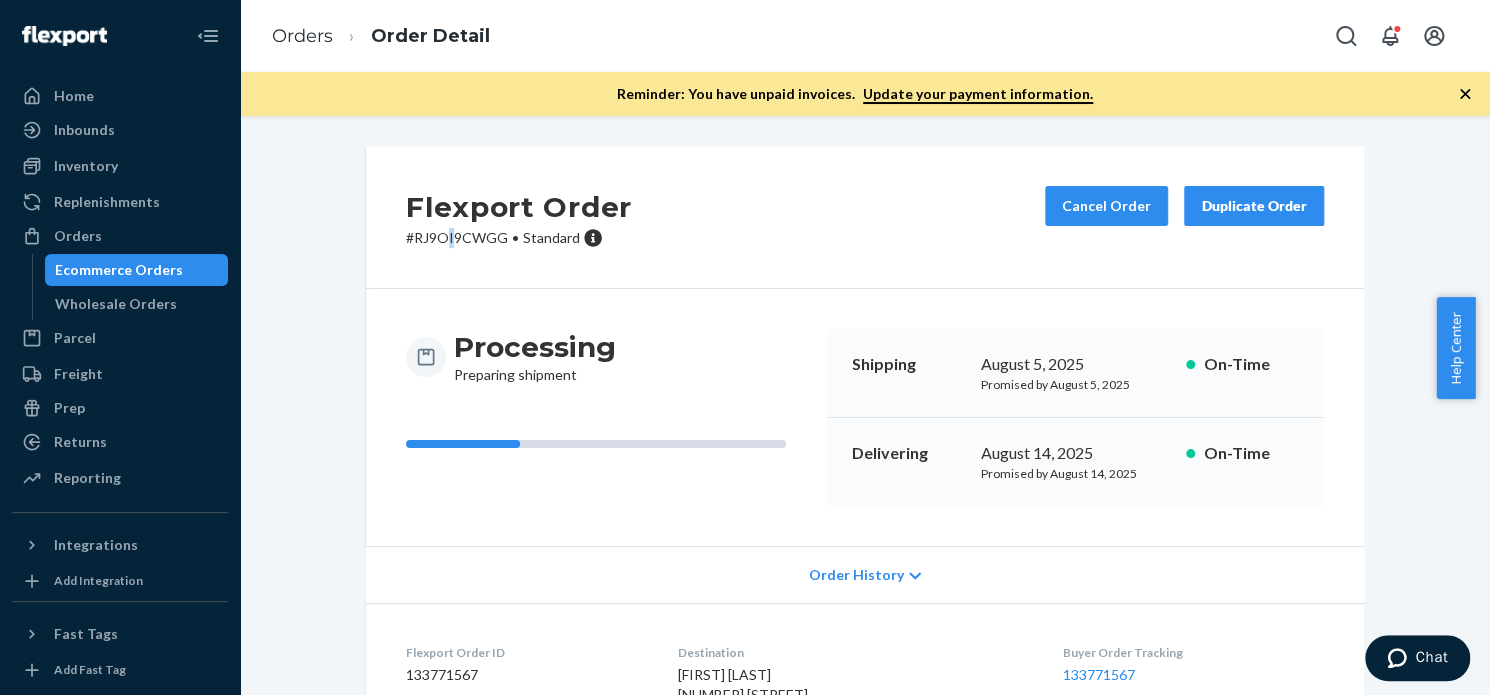 click on "# RJ9OI9CWGG • Standard" at bounding box center [519, 238] 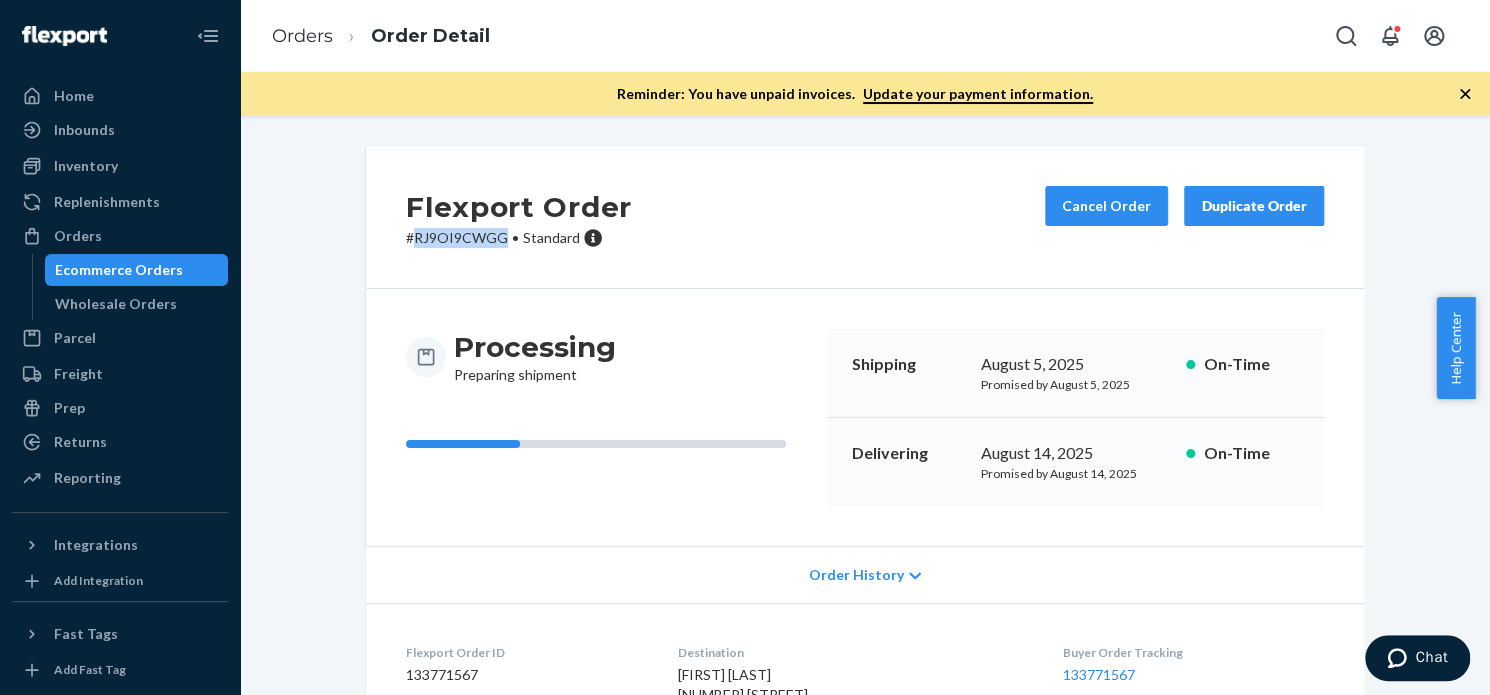 click on "# RJ9OI9CWGG • Standard" at bounding box center [519, 238] 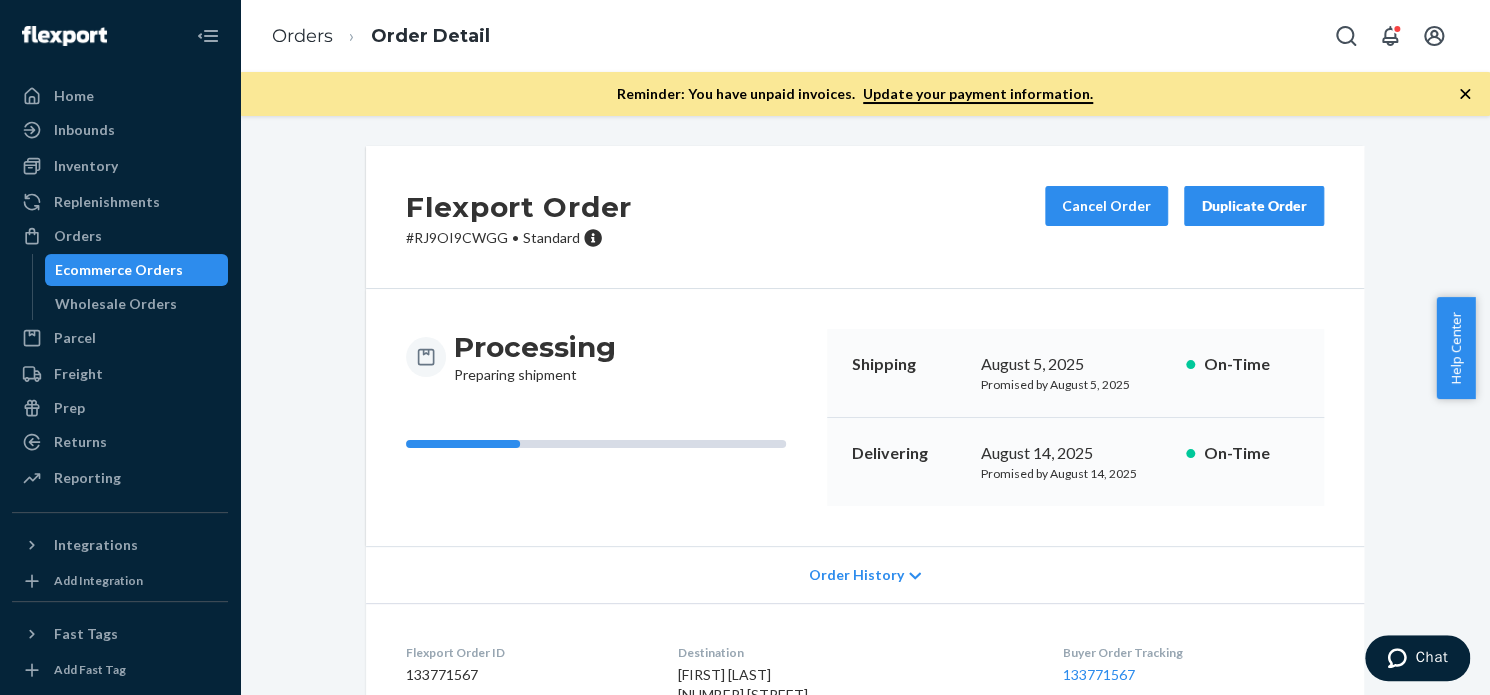 click on "Flexport Order # RJ9OI9CWGG • Standard Cancel Order Duplicate Order" at bounding box center [865, 217] 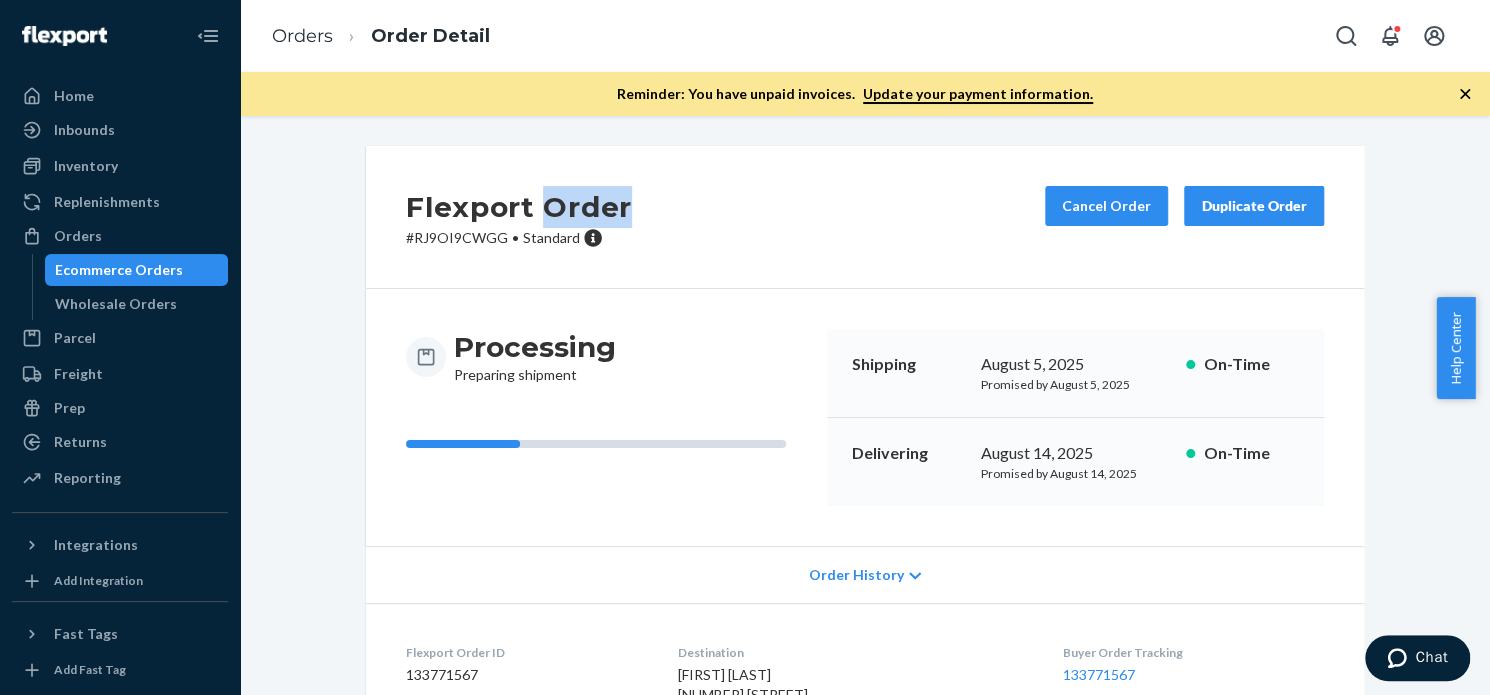 click on "Flexport Order # RJ9OI9CWGG • Standard Cancel Order Duplicate Order" at bounding box center (865, 217) 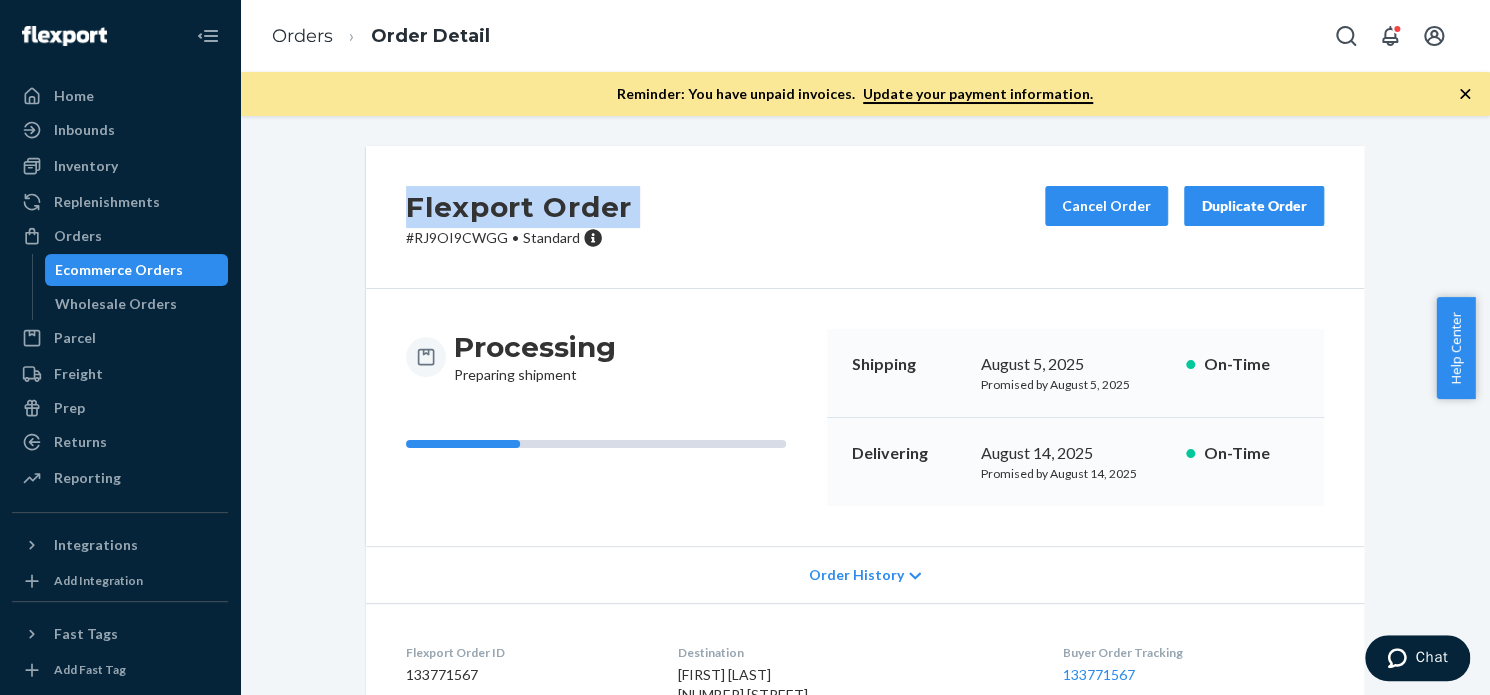 click on "Flexport Order # RJ9OI9CWGG • Standard Cancel Order Duplicate Order" at bounding box center [865, 217] 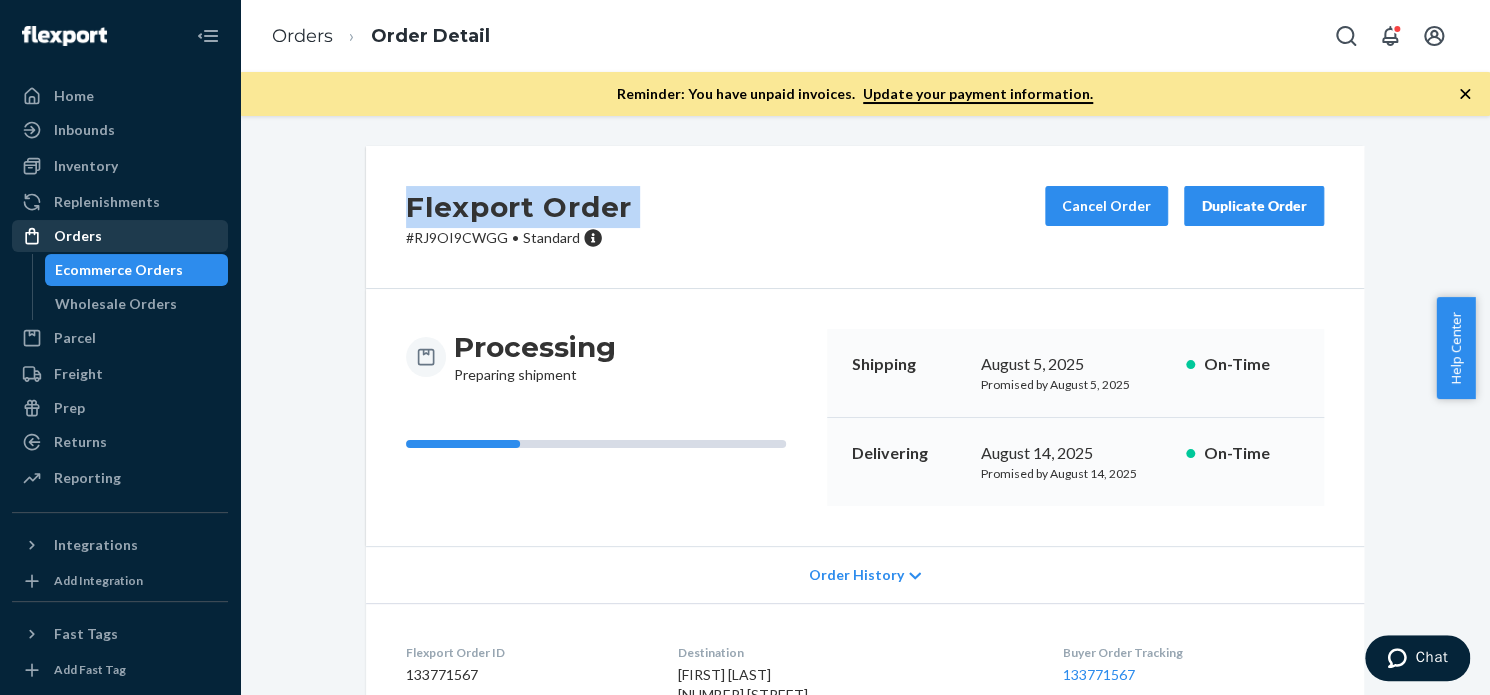 click on "Orders" at bounding box center (78, 236) 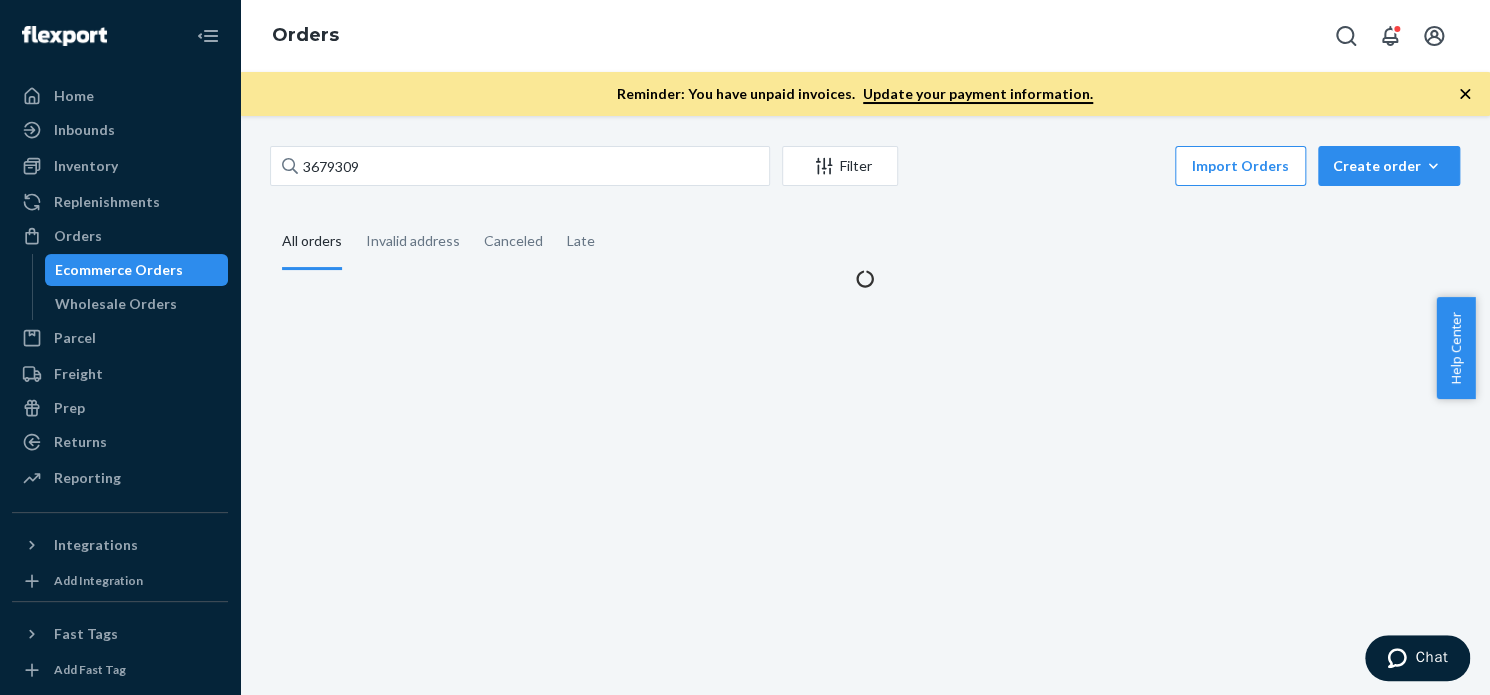 click on "3679309 Filter Import Orders Create order Ecommerce order Removal order" at bounding box center (865, 168) 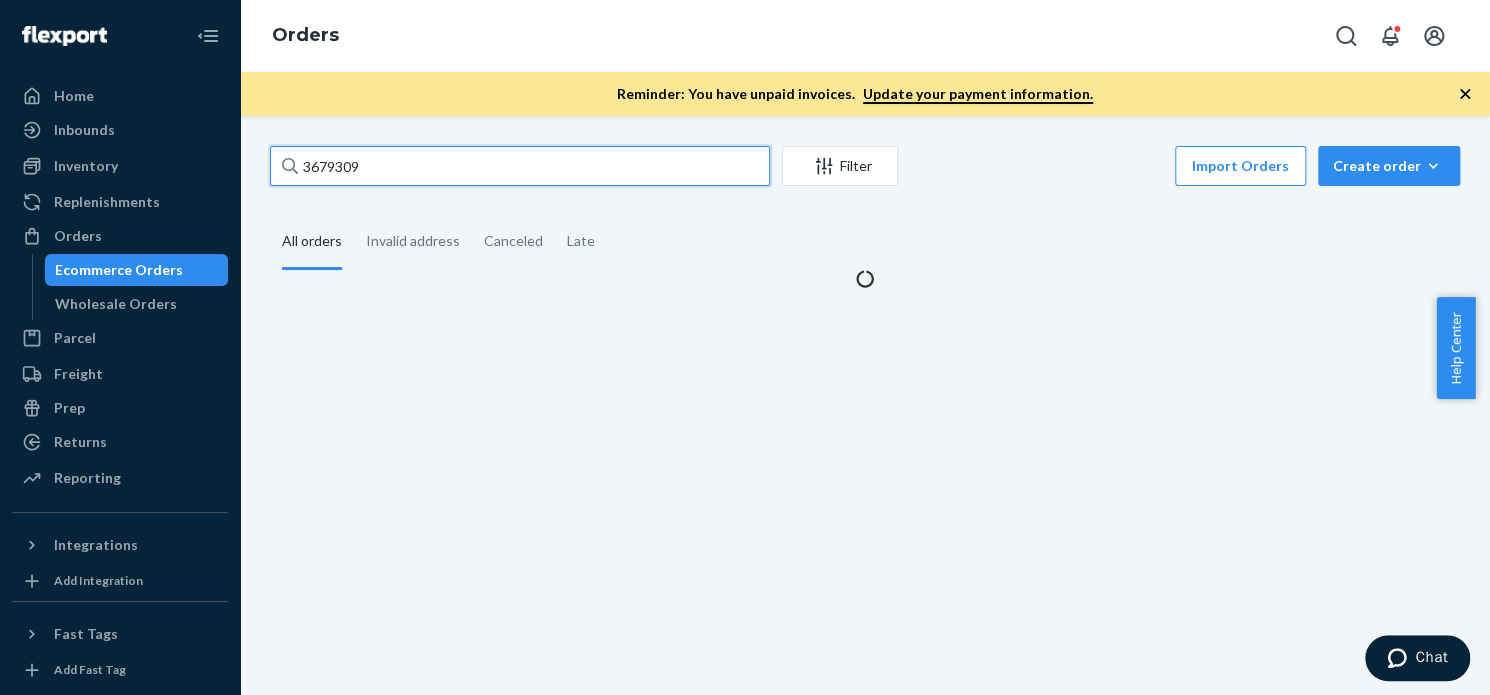 click on "3679309" at bounding box center (520, 166) 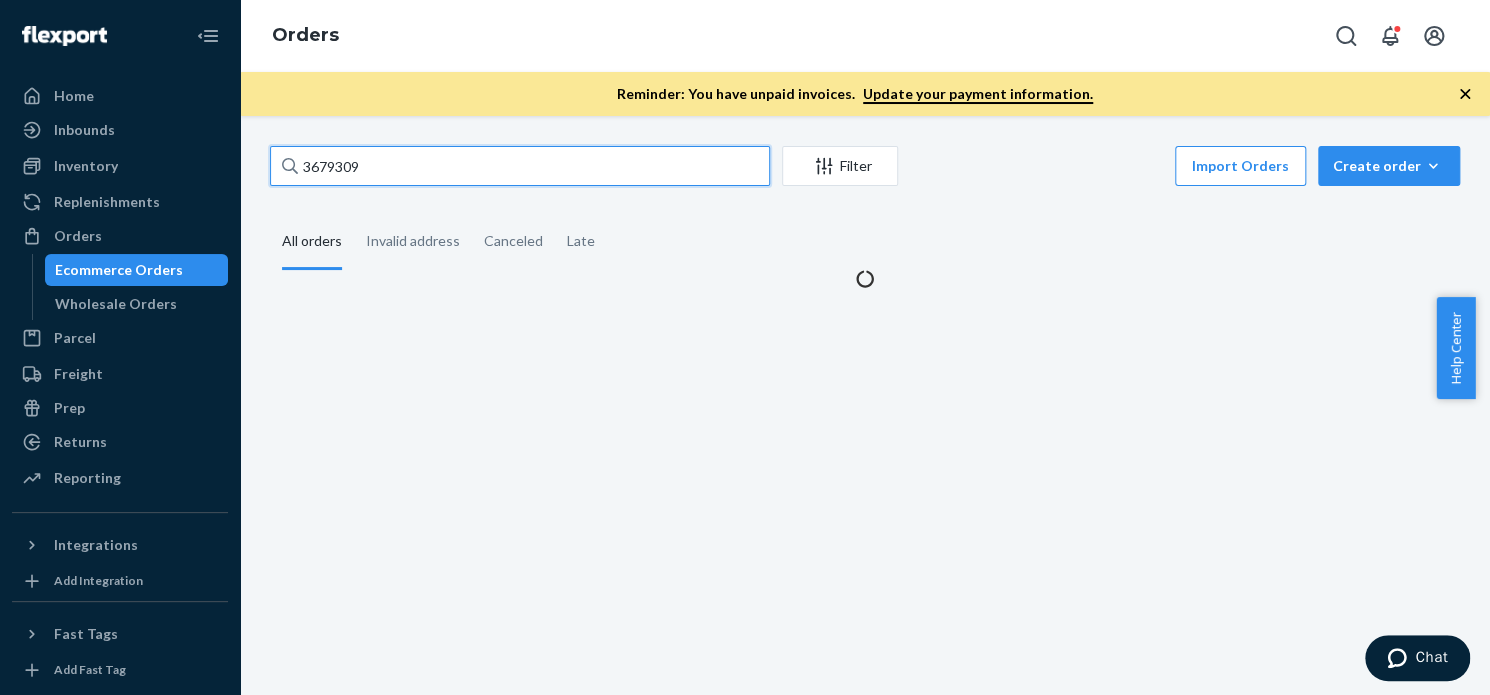 click on "3679309" at bounding box center [520, 166] 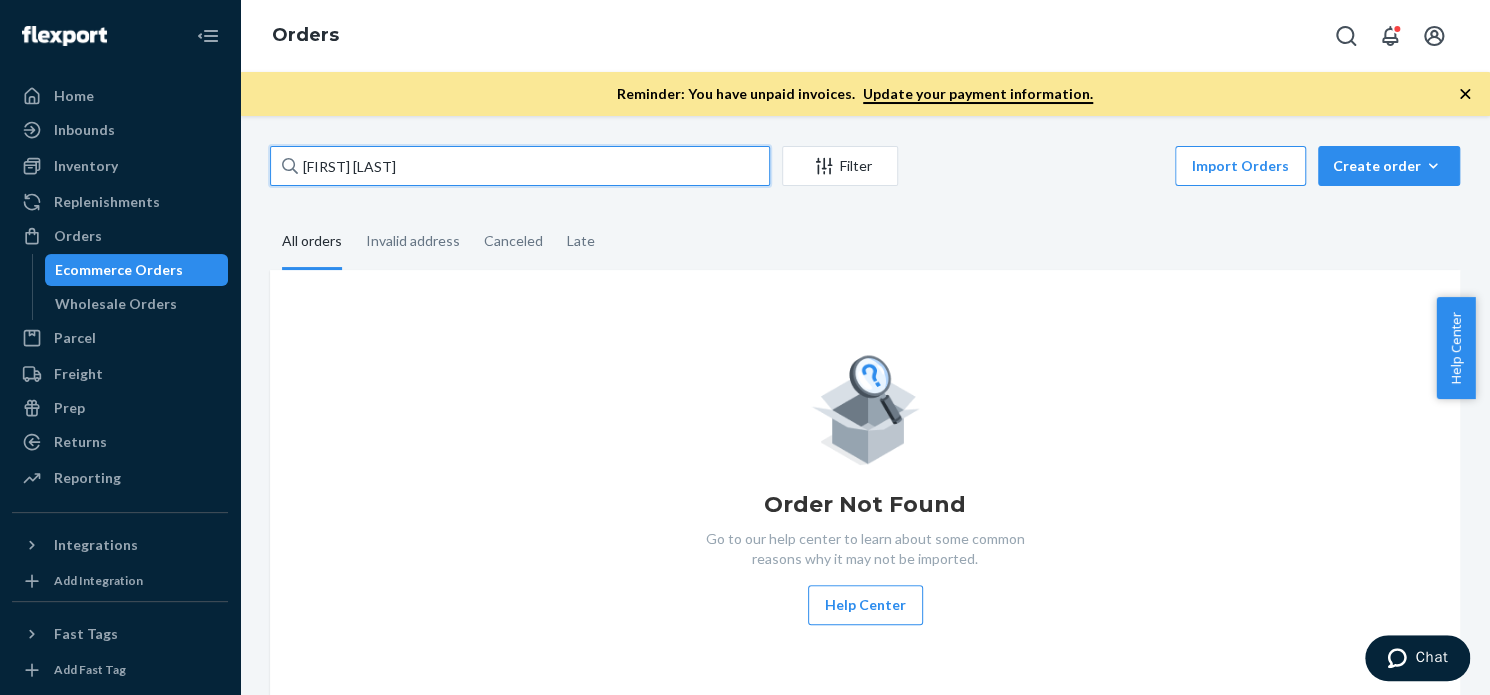 click on "[FIRST] [LAST]" at bounding box center (520, 166) 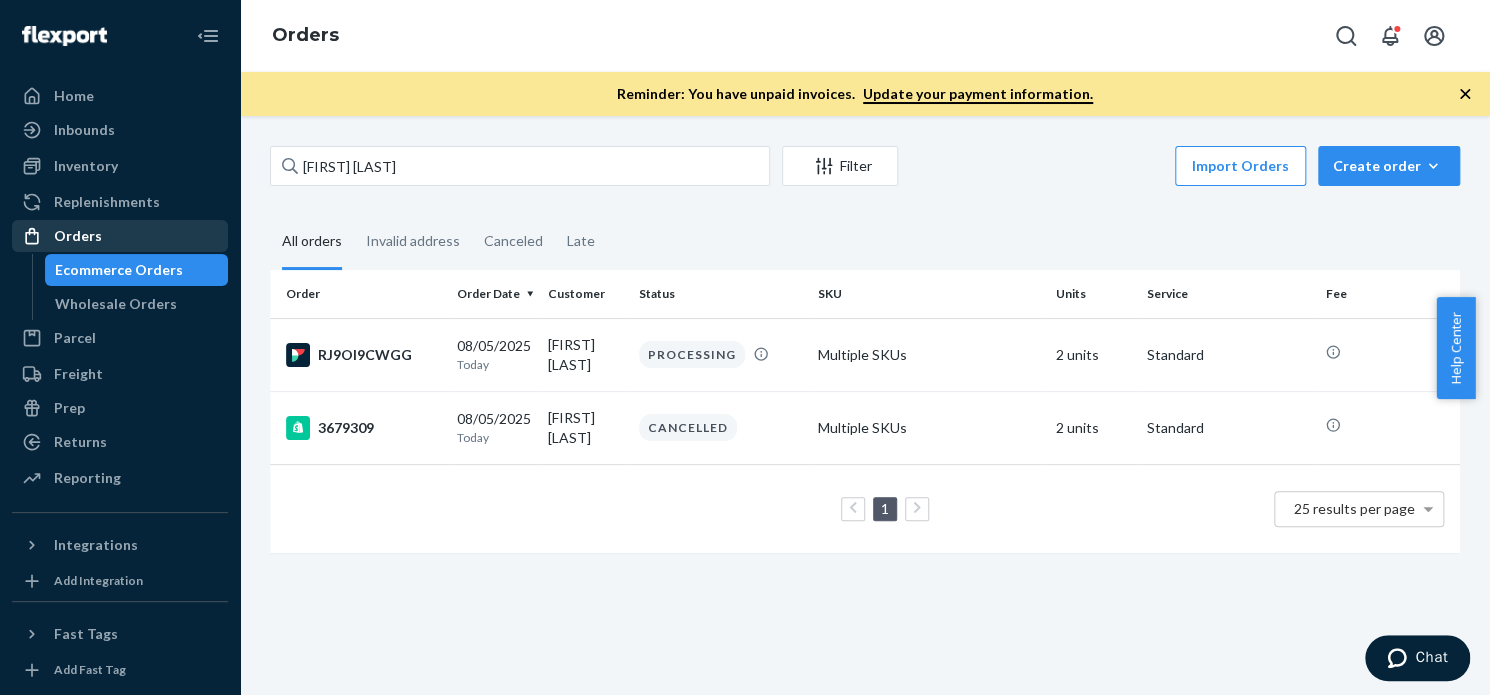 click on "Orders" at bounding box center [120, 236] 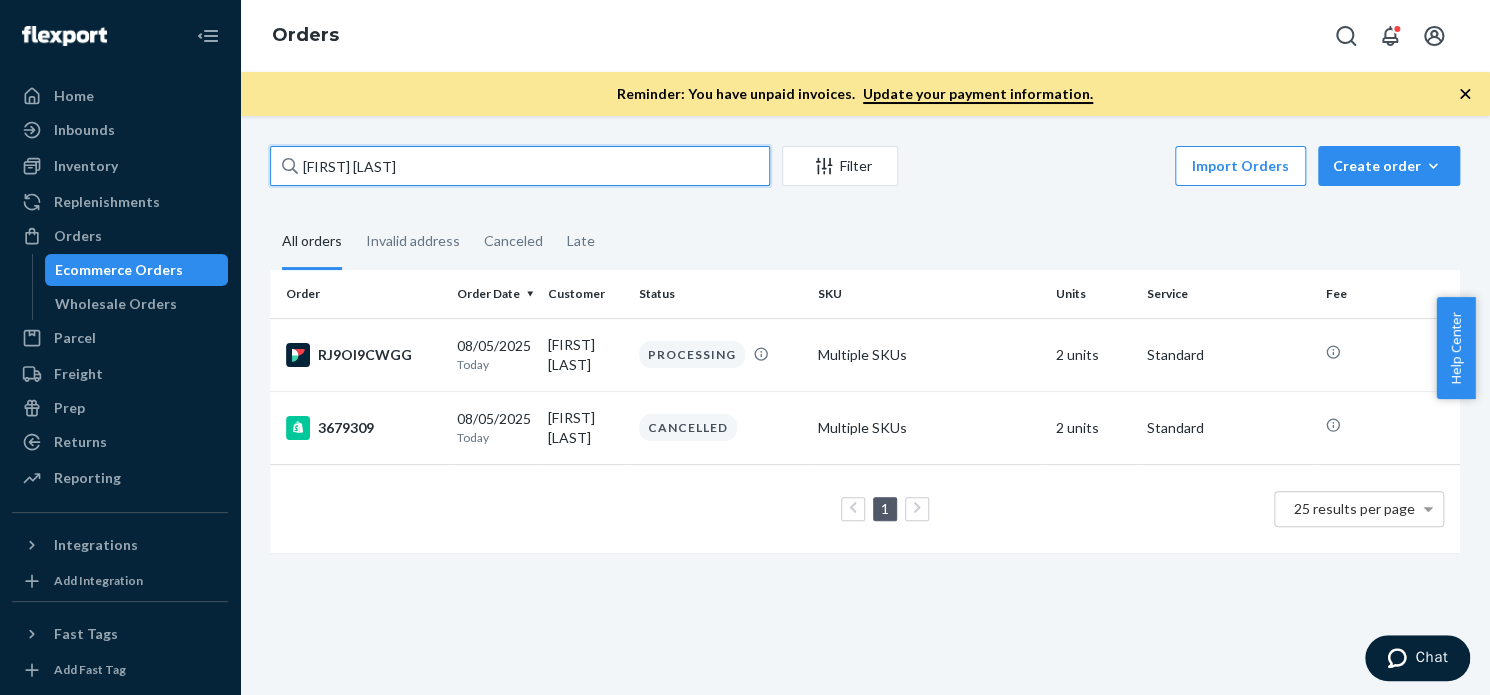 click on "[FIRST] [LAST]" at bounding box center [520, 166] 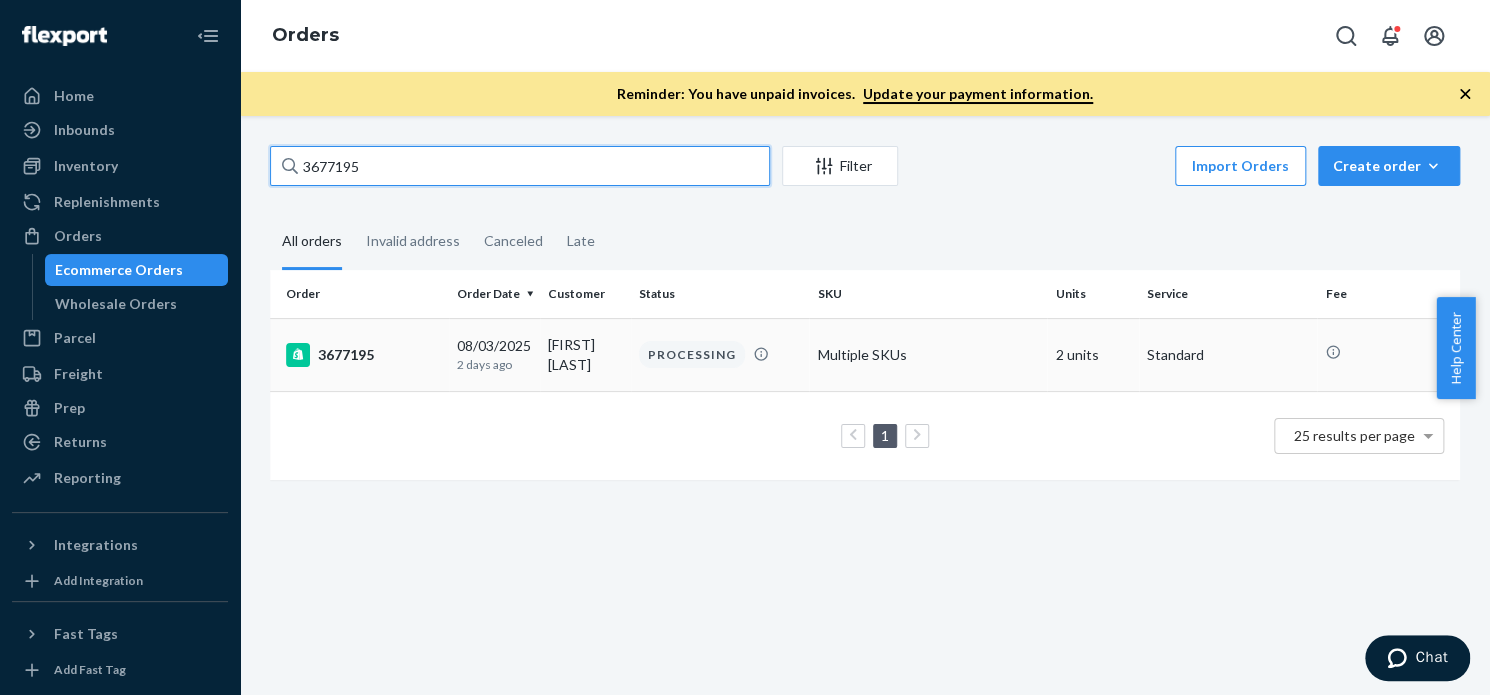 type on "3677195" 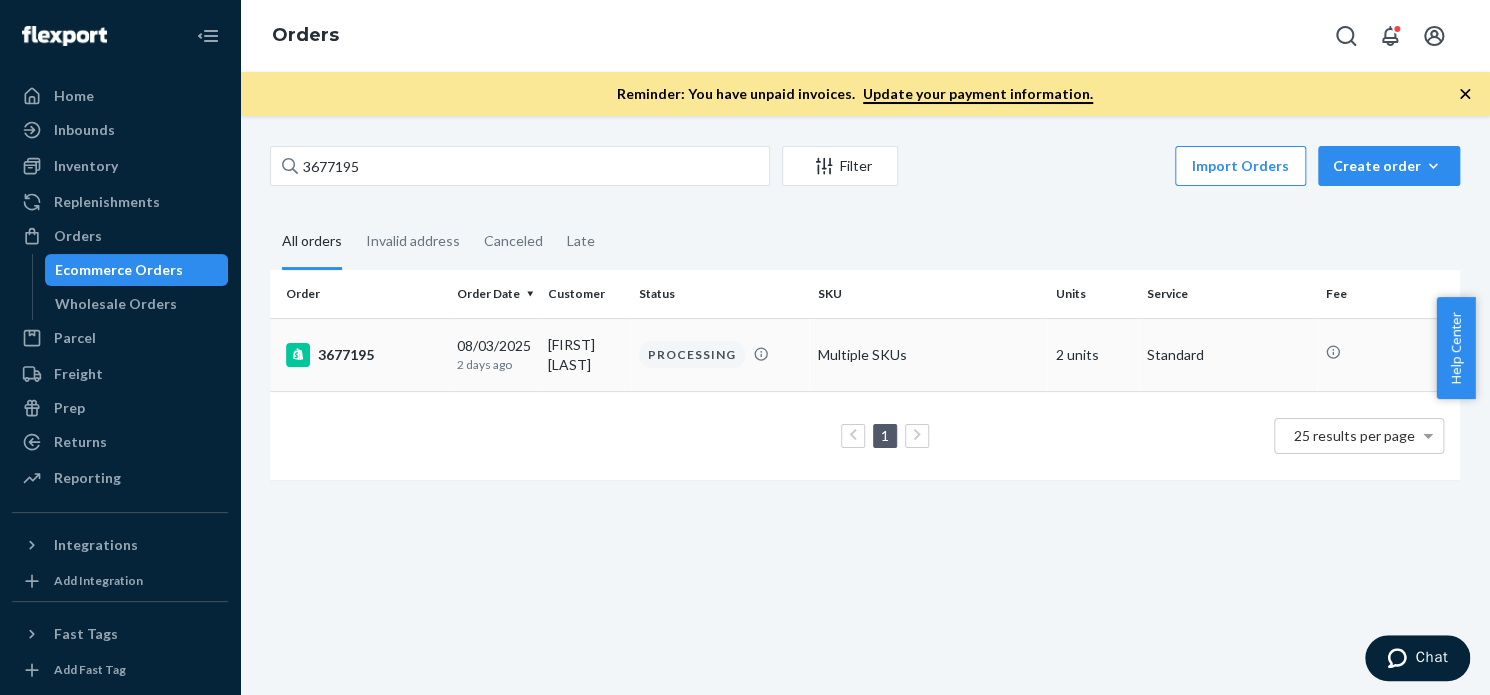 click on "3677195" at bounding box center [363, 355] 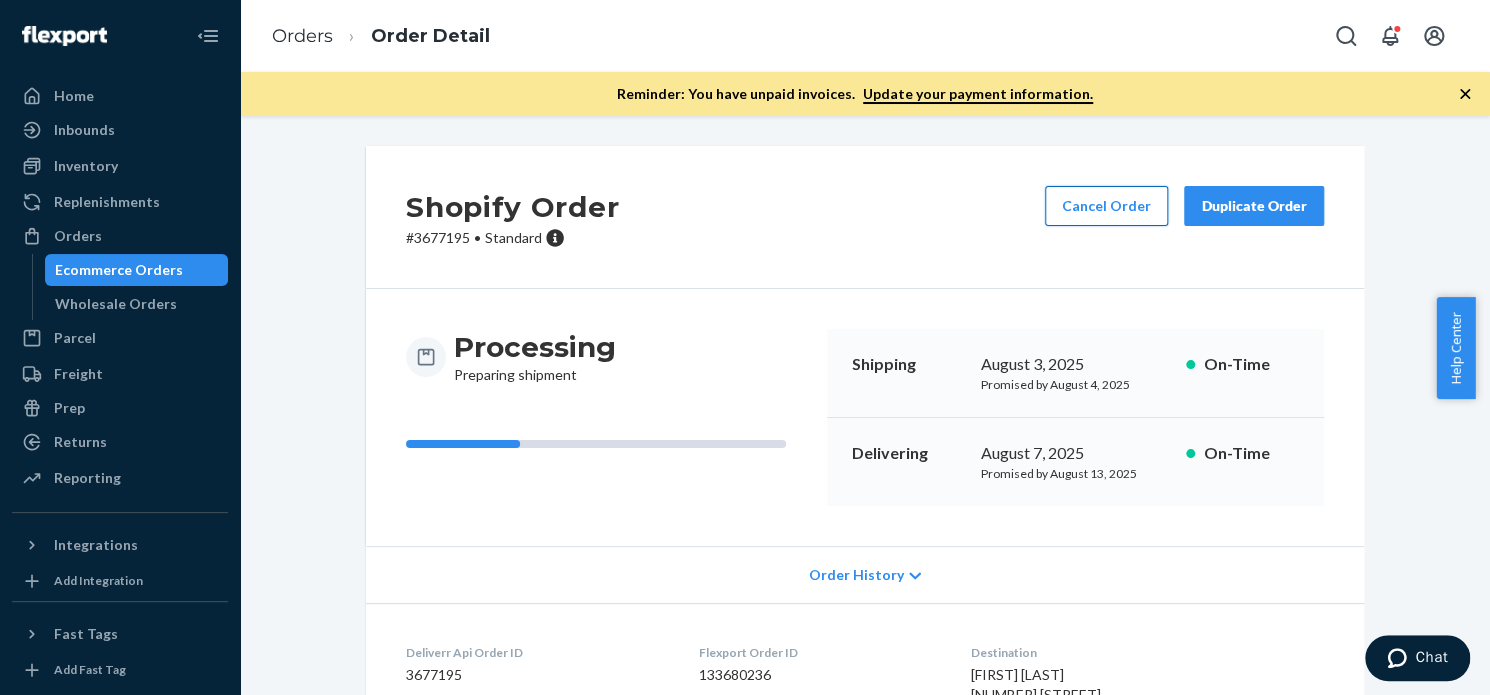 click on "Cancel Order" at bounding box center (1106, 206) 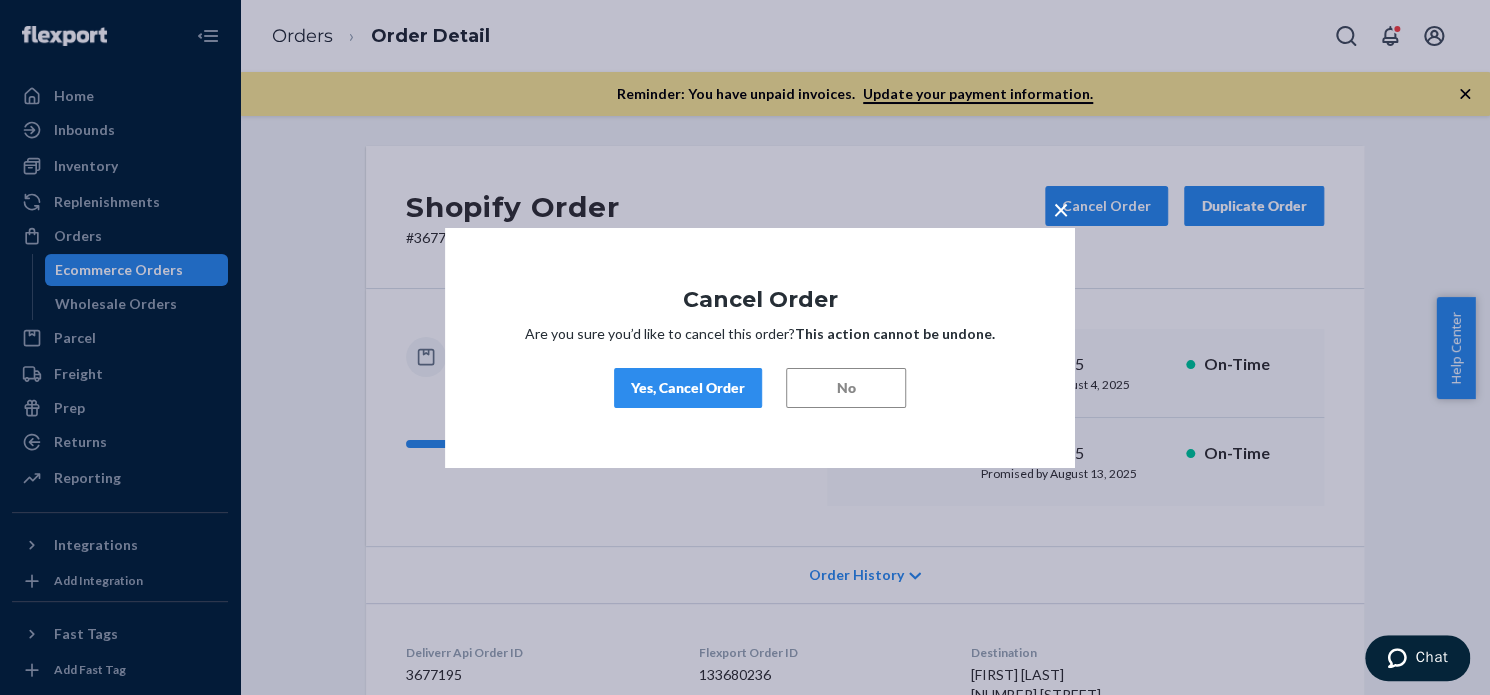 click on "Yes, Cancel Order" at bounding box center (688, 388) 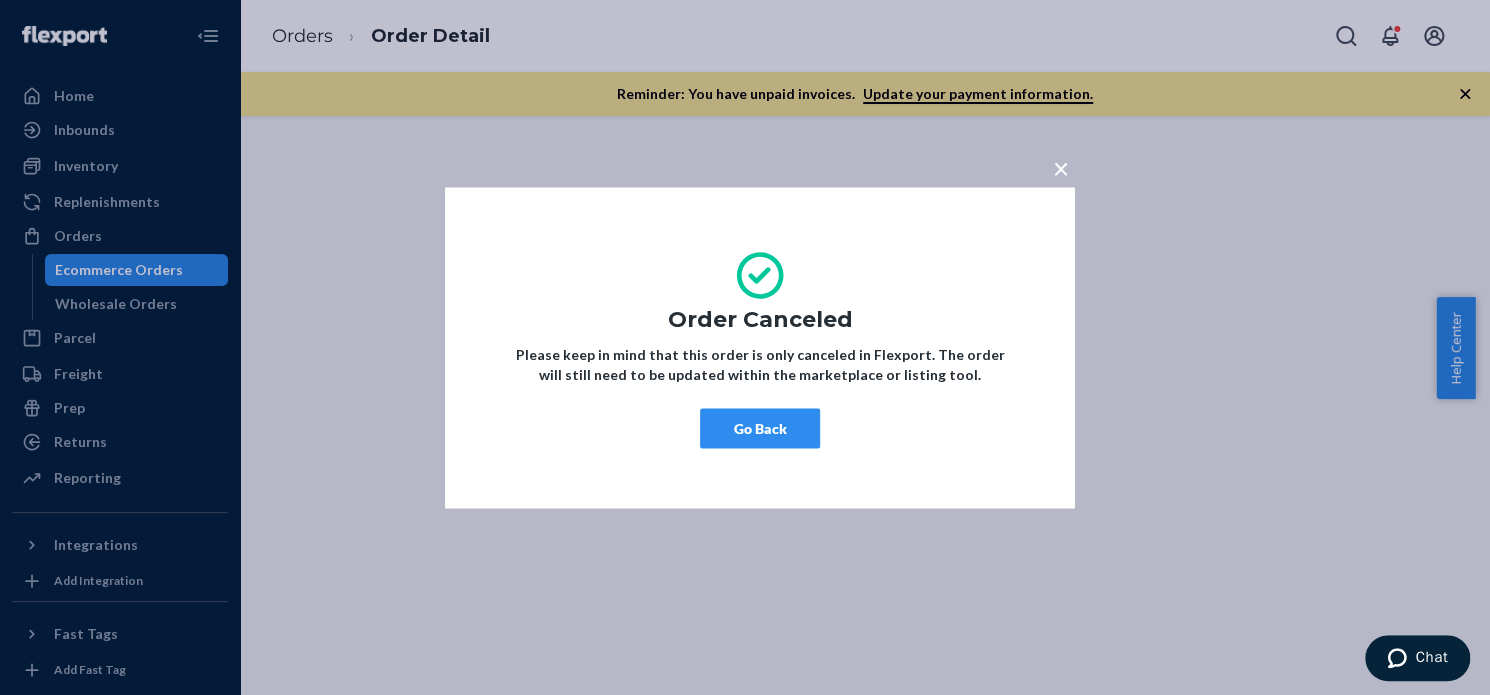 click on "Go Back" at bounding box center (760, 428) 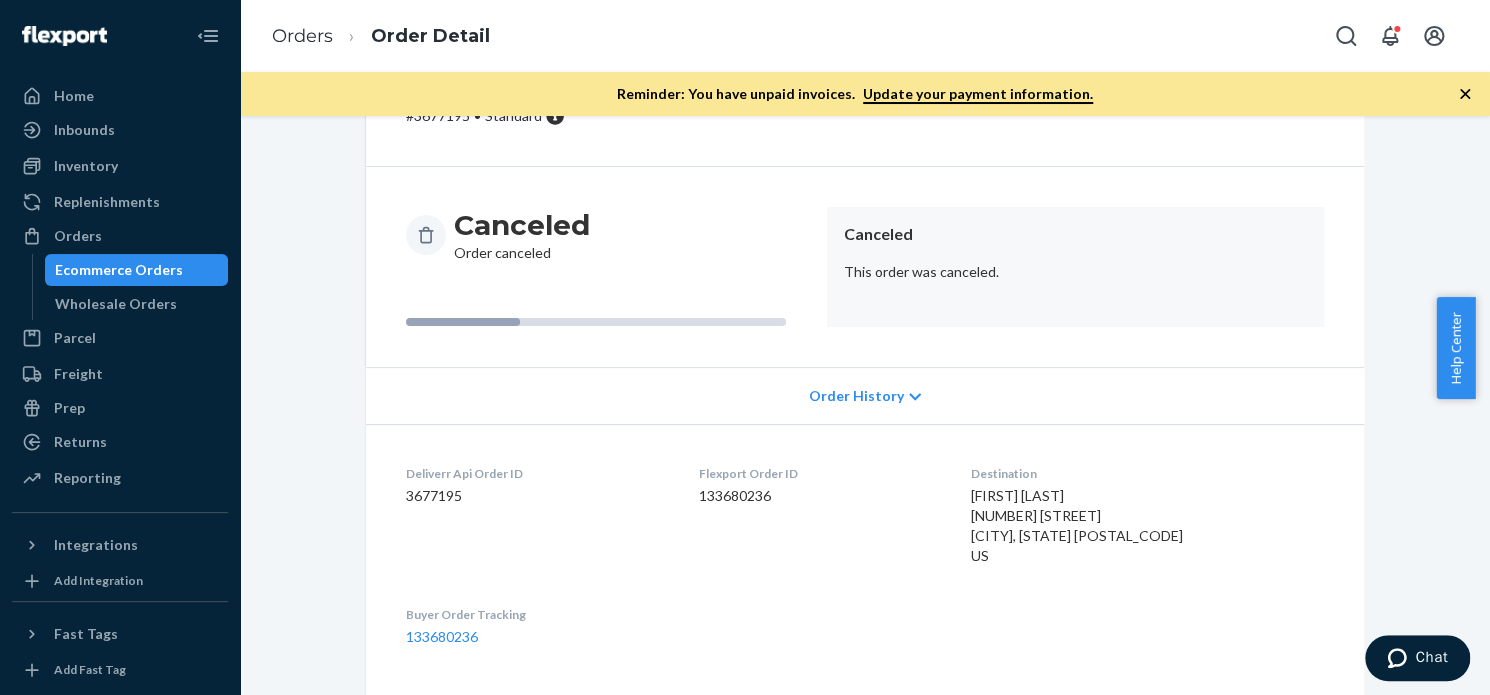 scroll, scrollTop: 0, scrollLeft: 0, axis: both 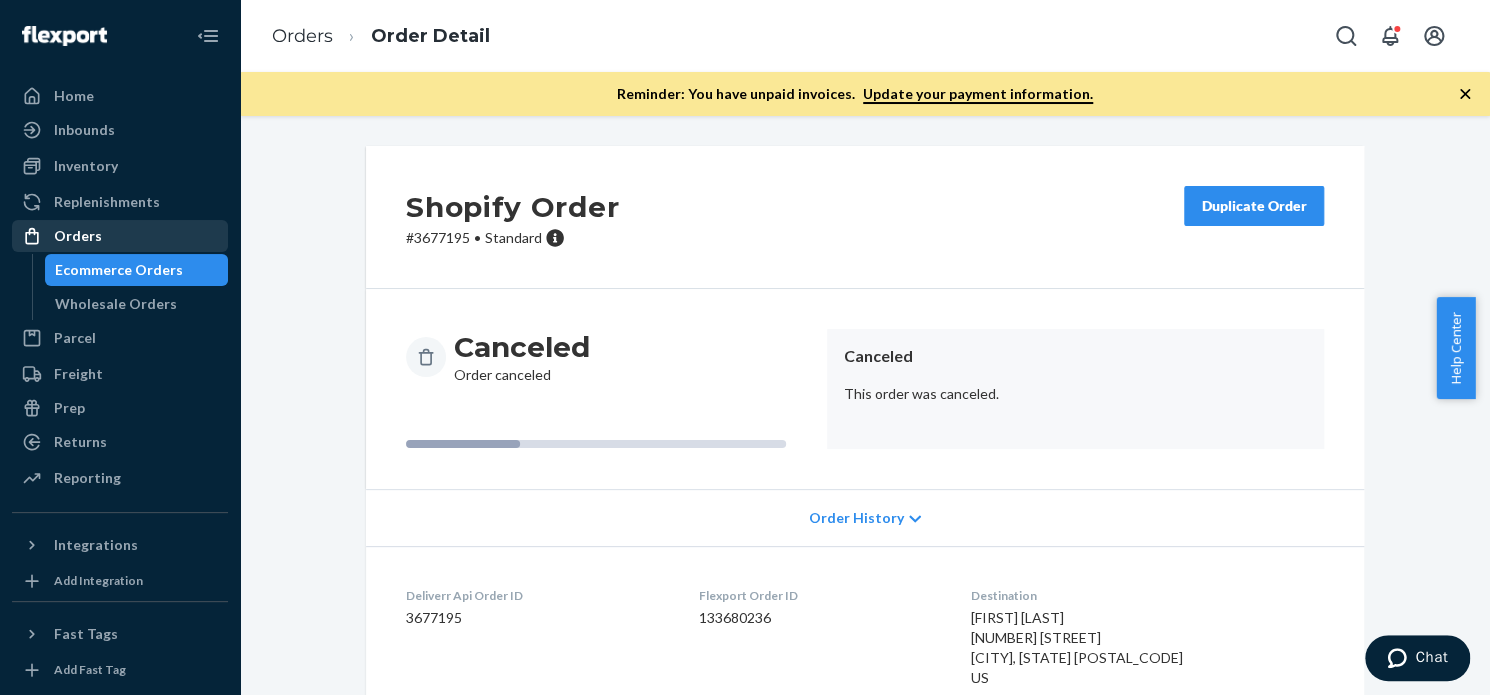 click on "Orders" at bounding box center [120, 236] 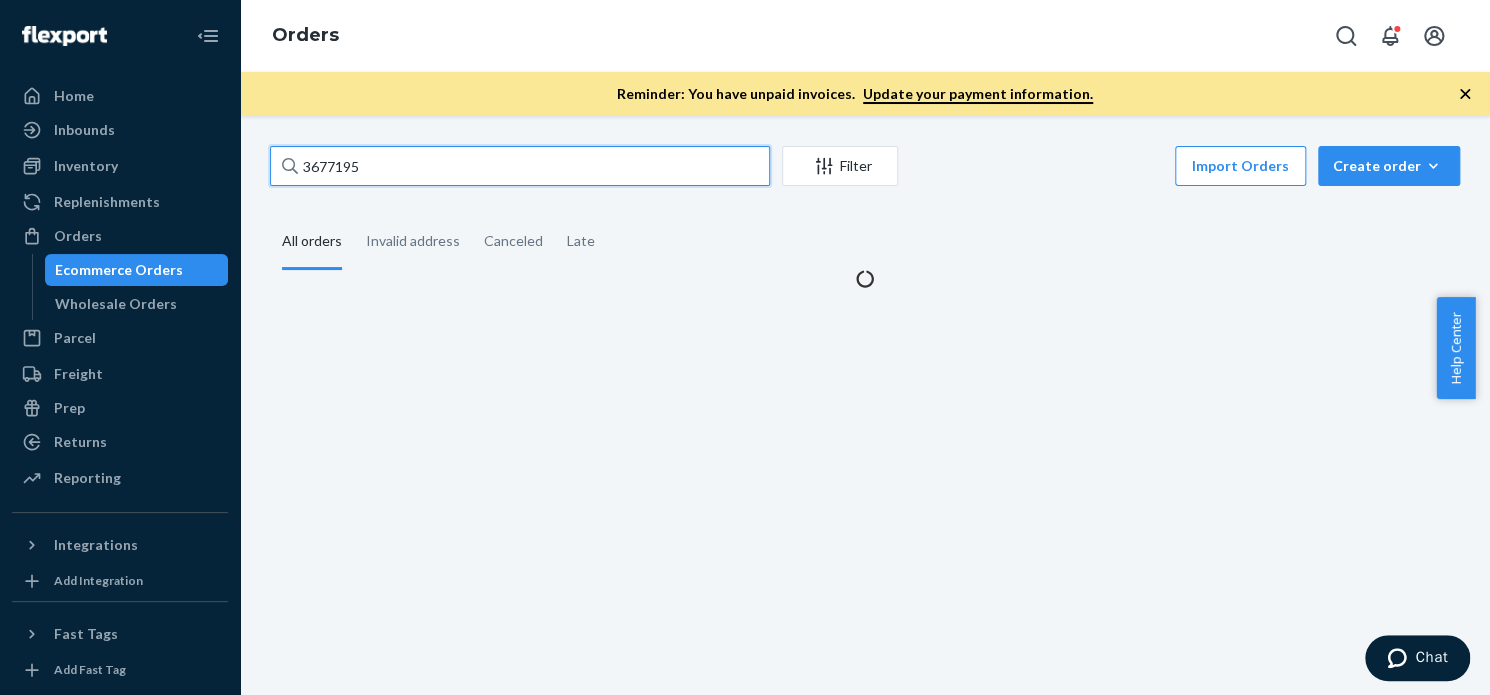 click on "3677195" at bounding box center [520, 166] 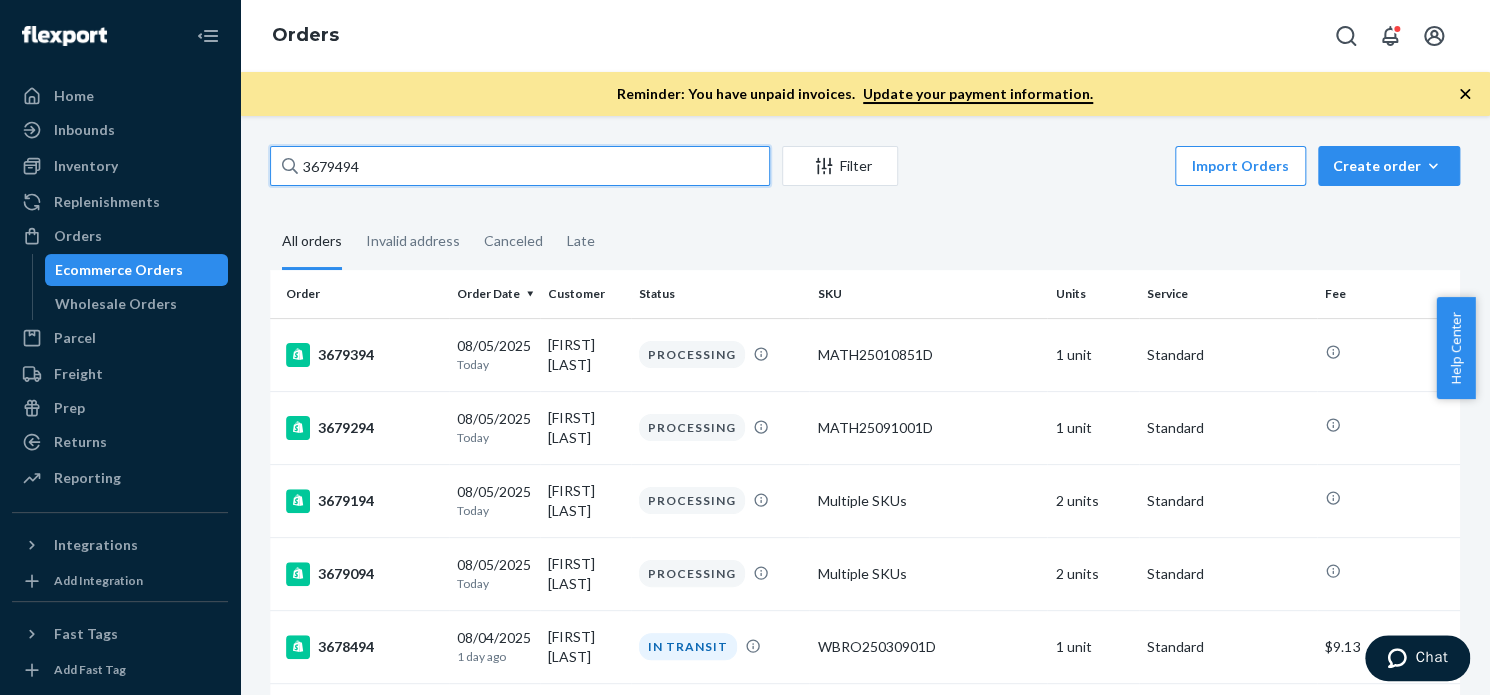 click on "3679494" at bounding box center [520, 166] 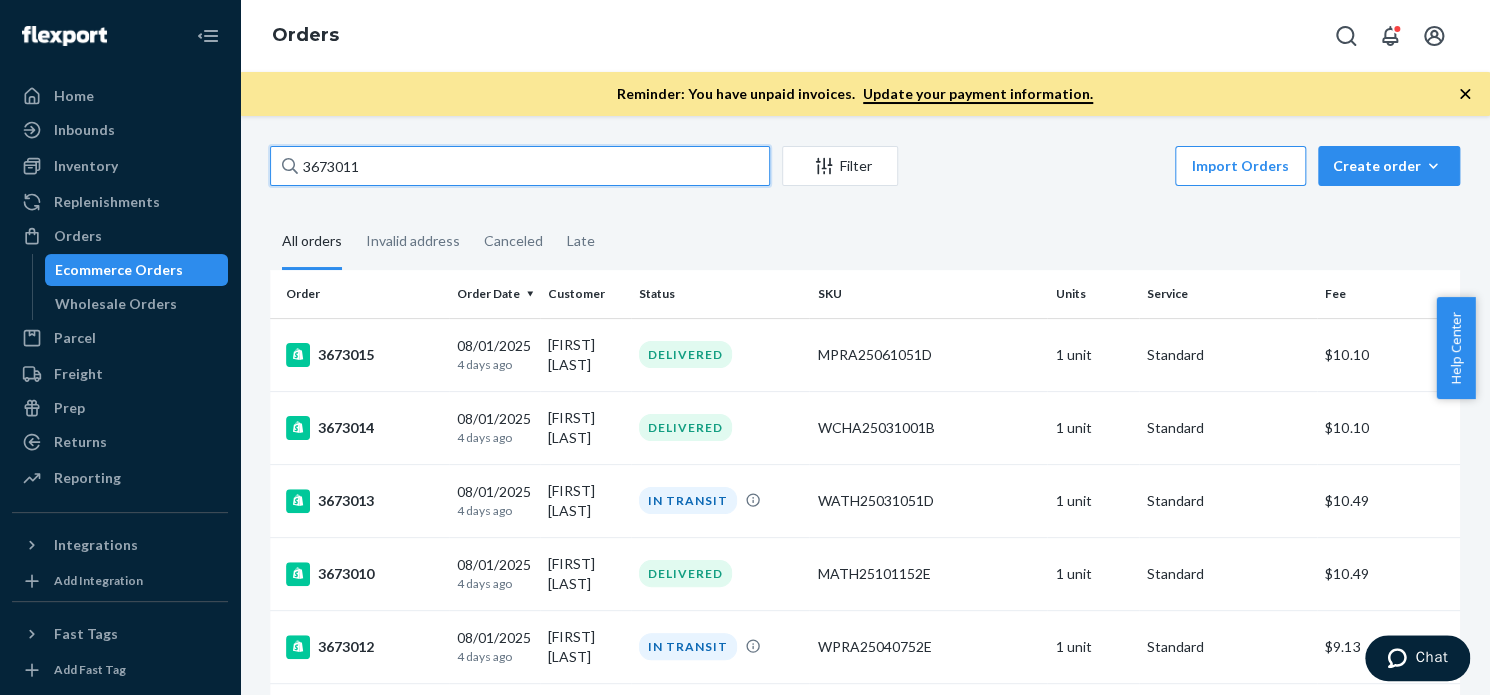 click on "3673011" at bounding box center (520, 166) 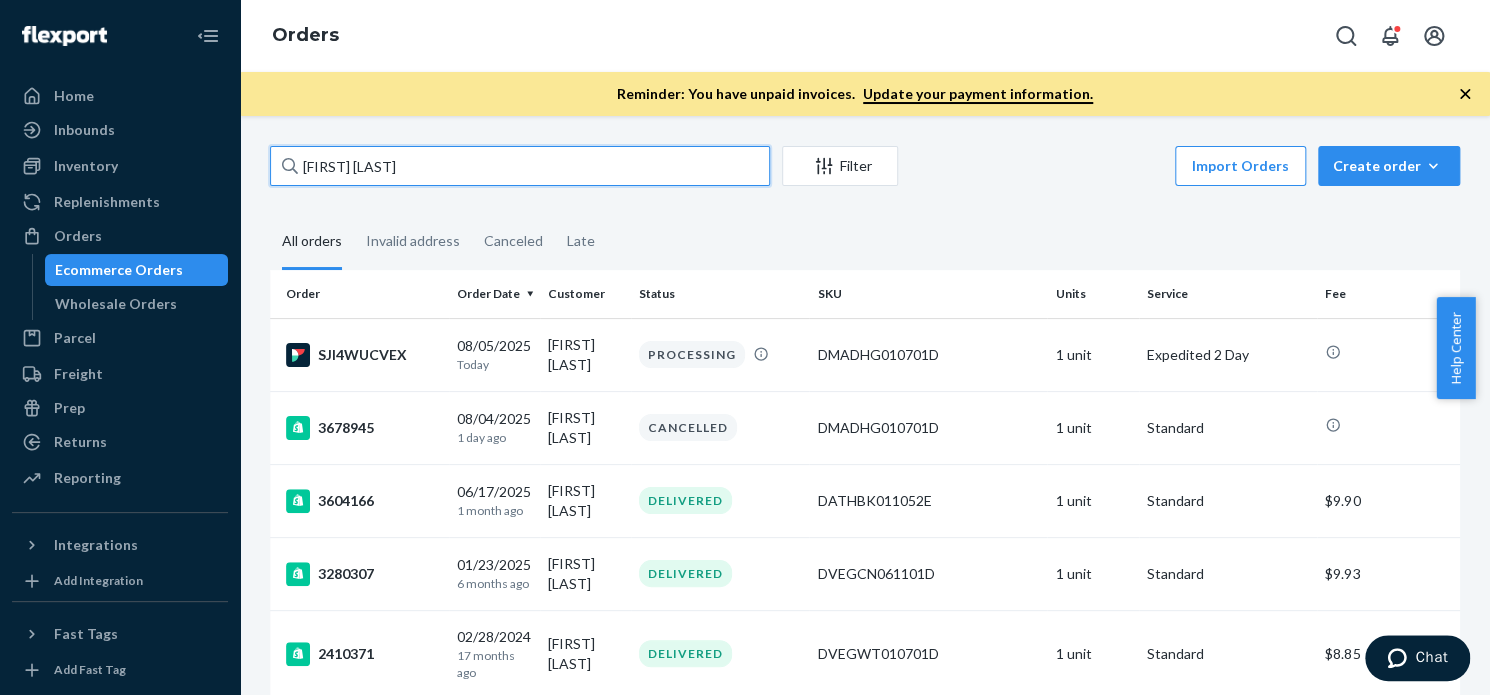 click on "[FIRST] [LAST]" at bounding box center (520, 166) 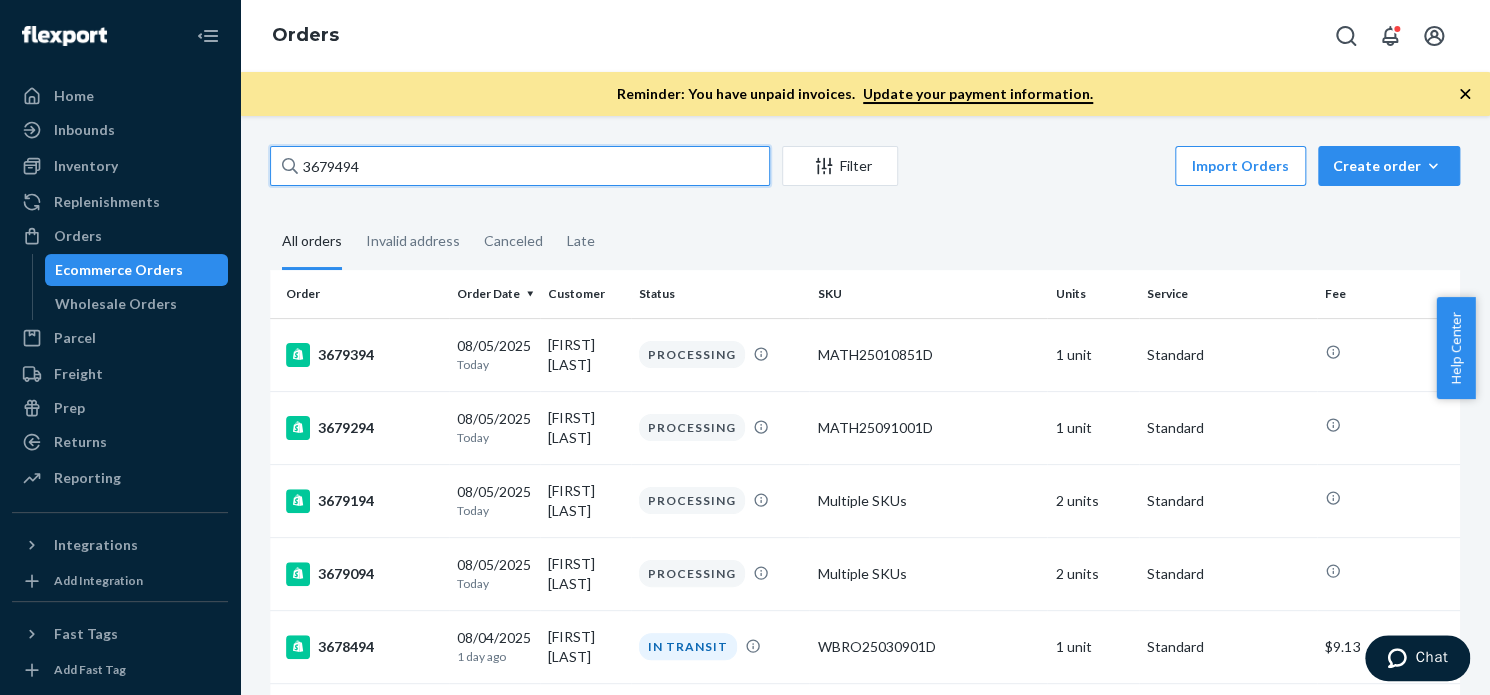 click on "3679494" at bounding box center [520, 166] 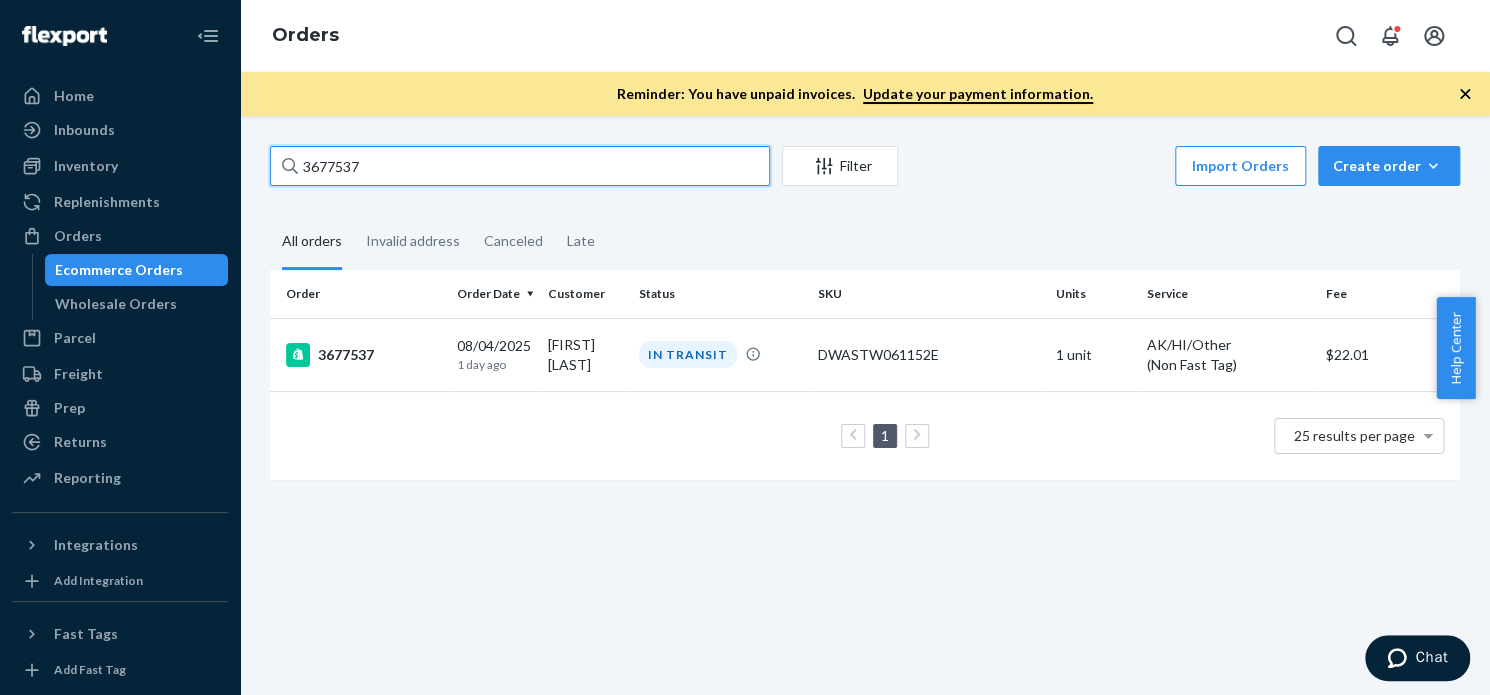 click on "3677537" at bounding box center (520, 166) 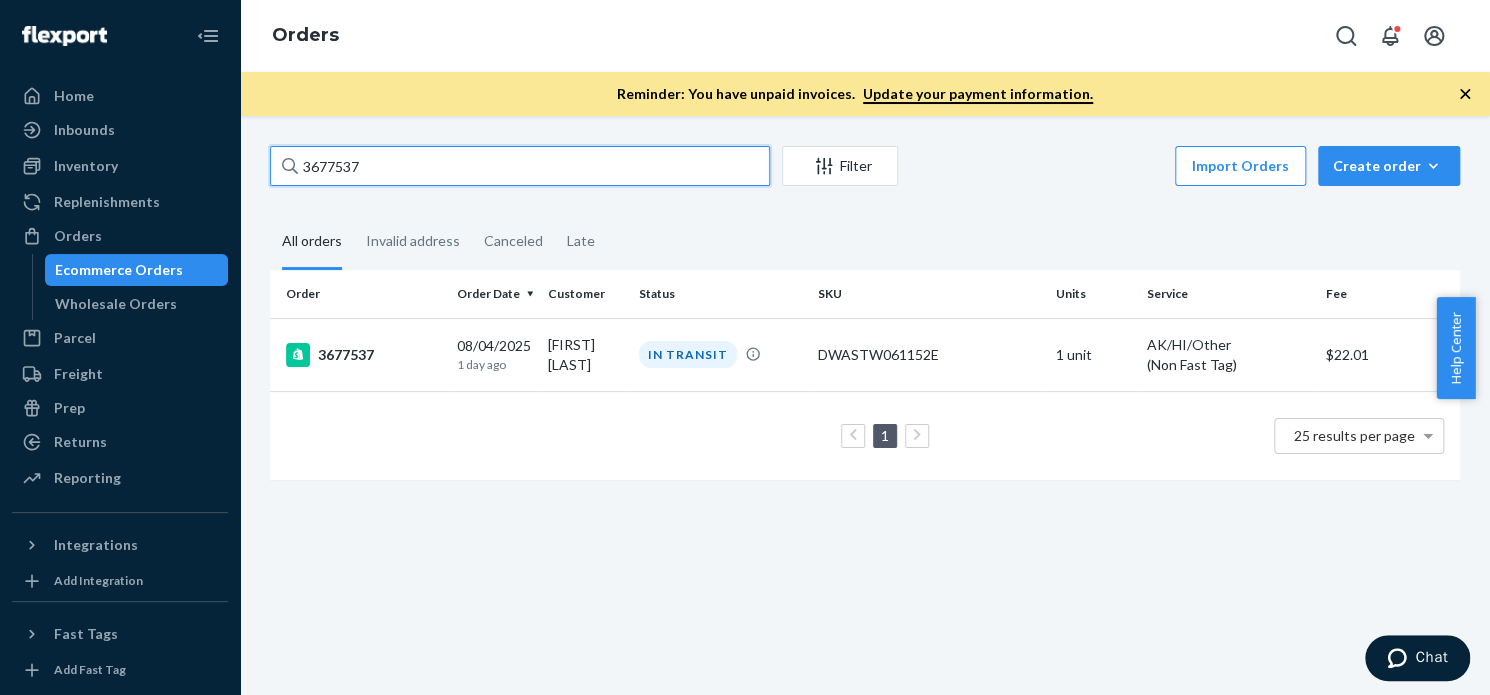 click on "3677537" at bounding box center [520, 166] 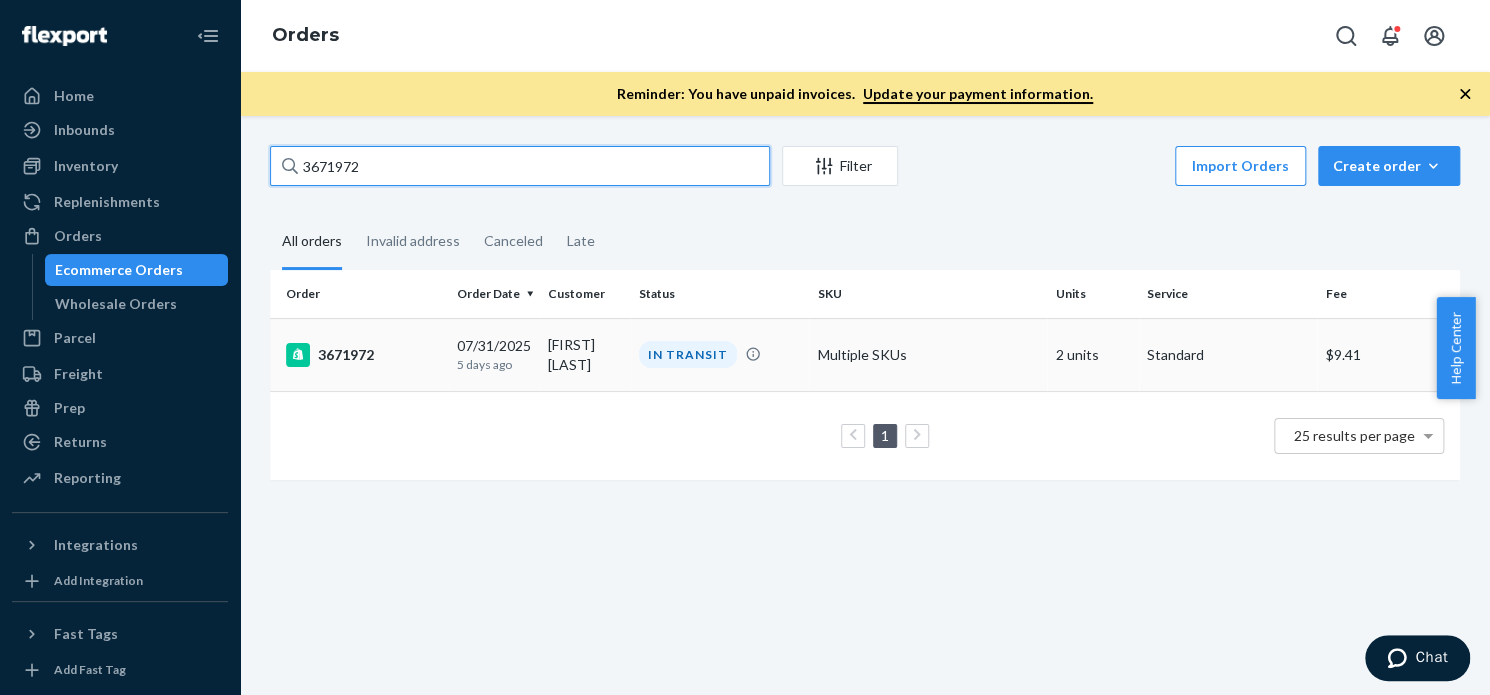 type on "3671972" 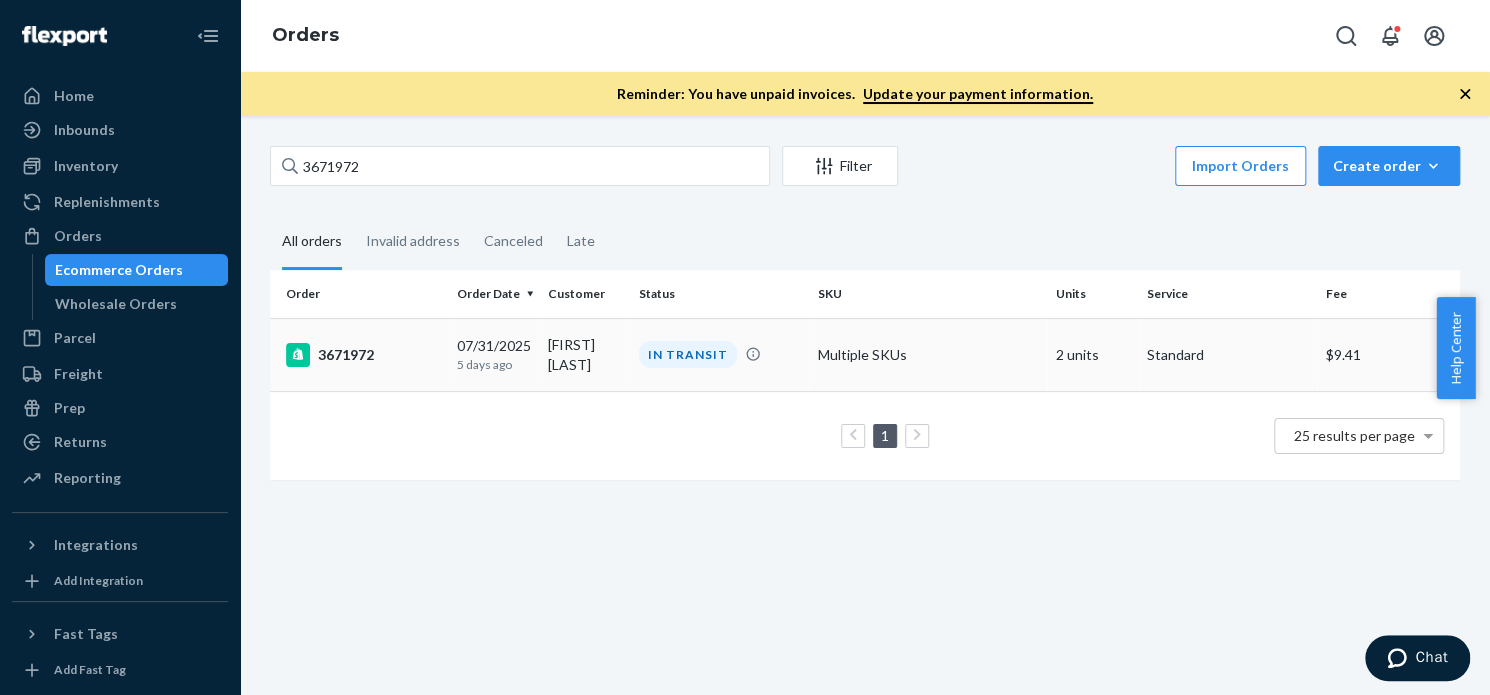 click on "3671972" at bounding box center (359, 354) 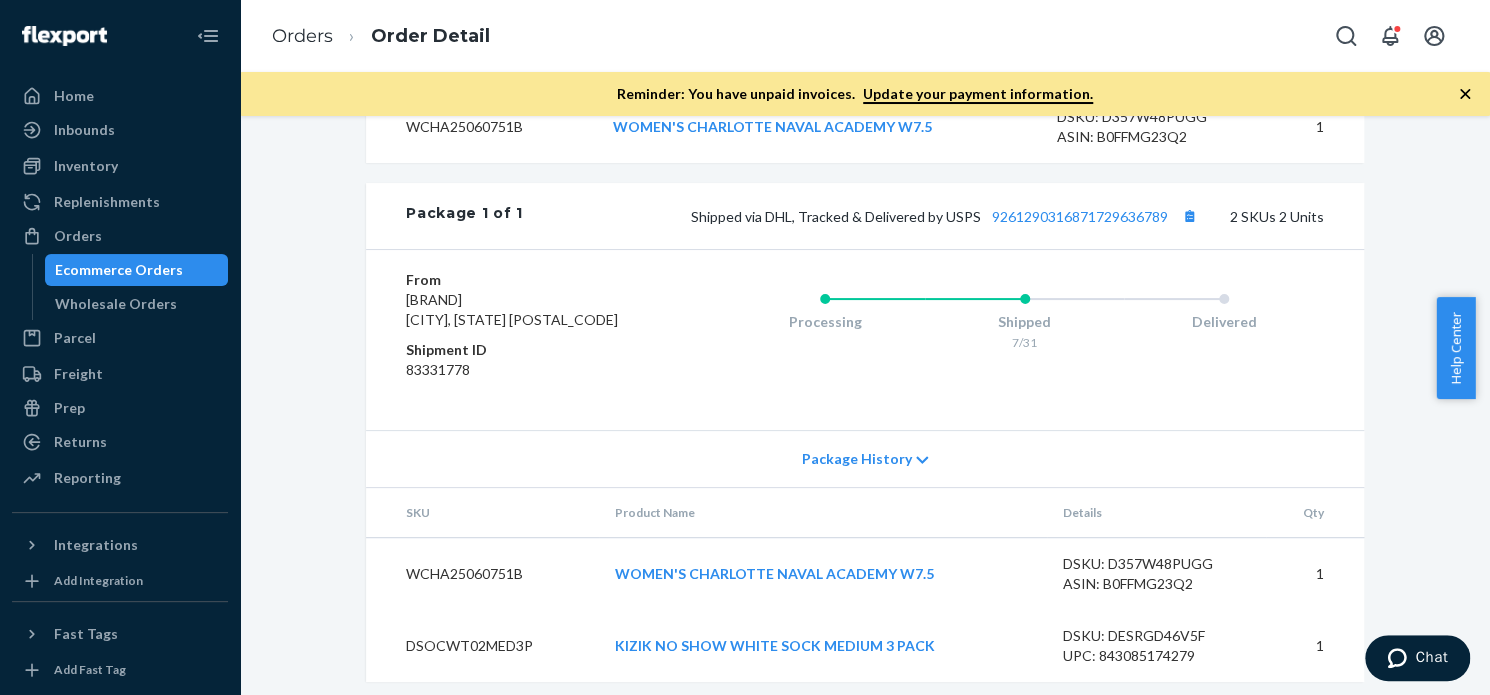 scroll, scrollTop: 930, scrollLeft: 0, axis: vertical 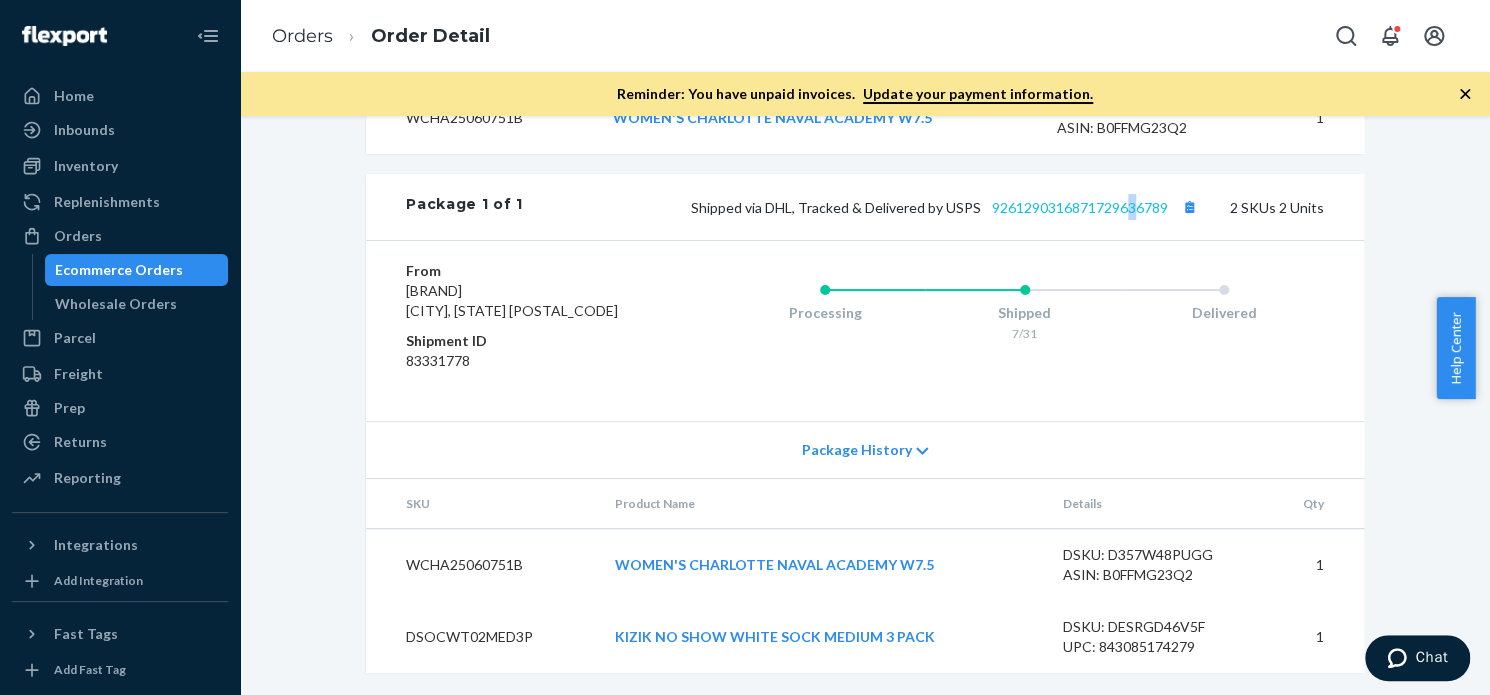 drag, startPoint x: 1129, startPoint y: 216, endPoint x: 1120, endPoint y: 210, distance: 10.816654 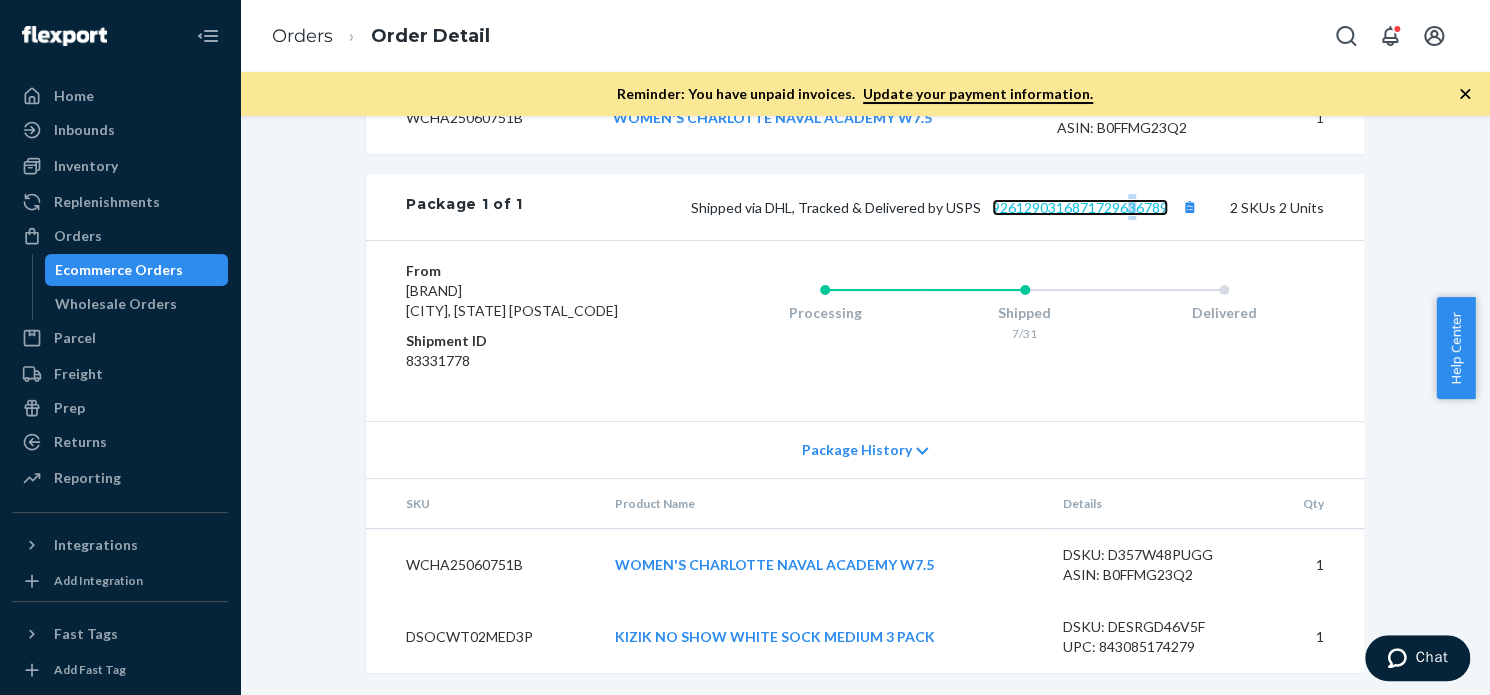click on "9261290316871729636789" at bounding box center (1080, 207) 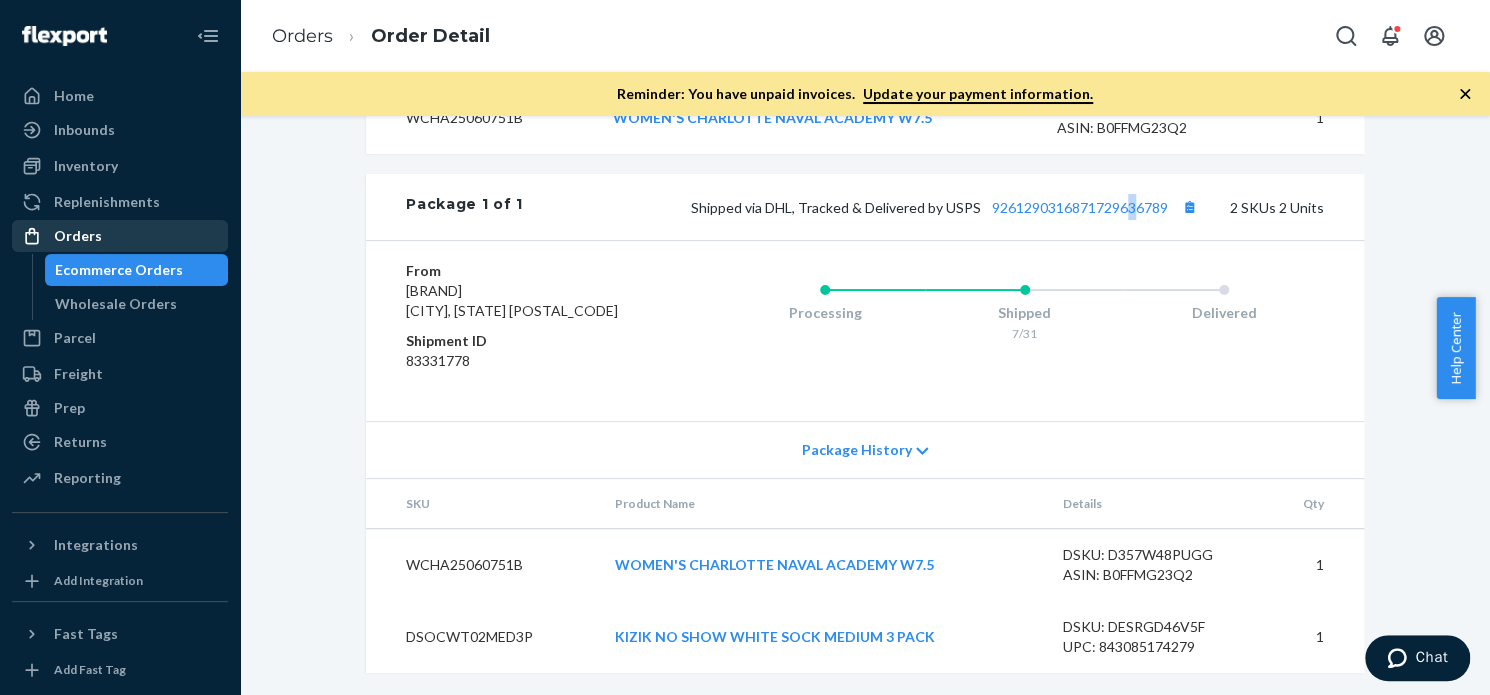 click on "Orders" at bounding box center (120, 236) 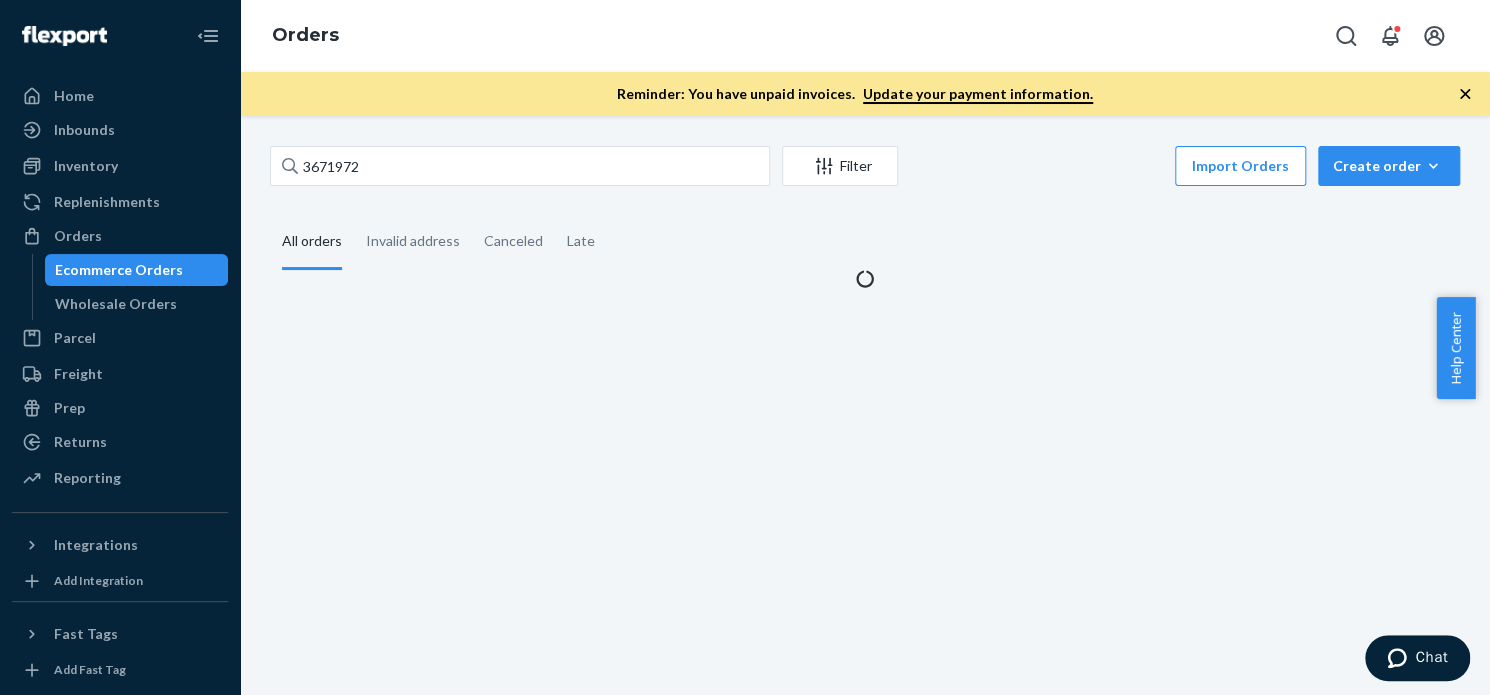scroll, scrollTop: 0, scrollLeft: 0, axis: both 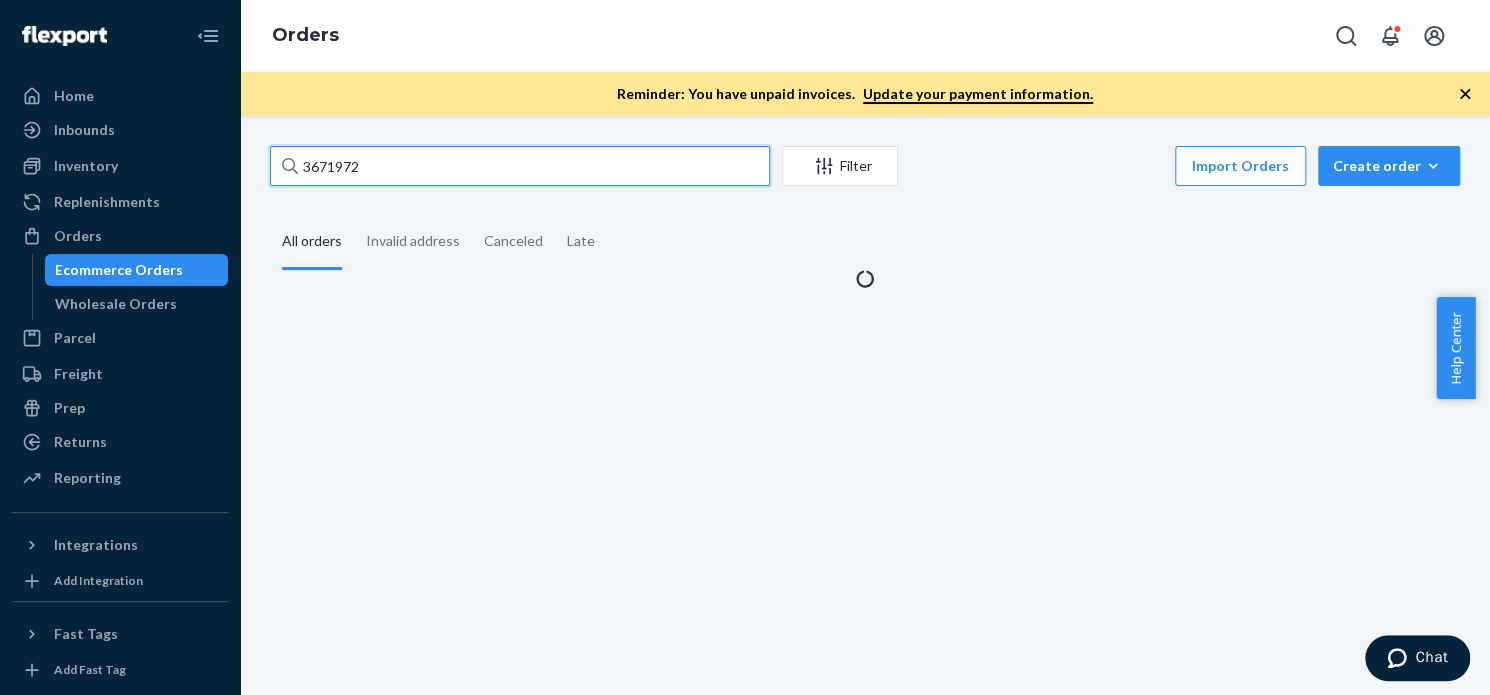 click on "3671972" at bounding box center [520, 166] 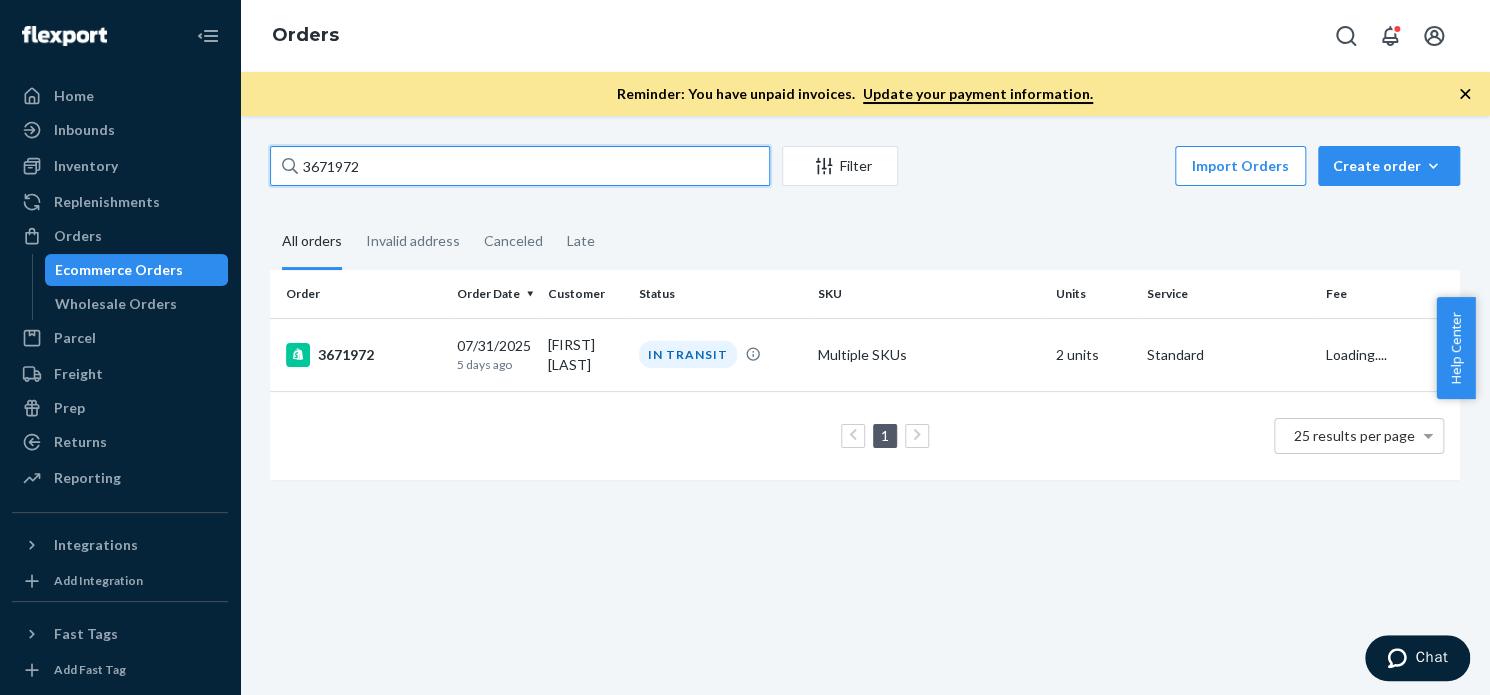 click on "3671972" at bounding box center [520, 166] 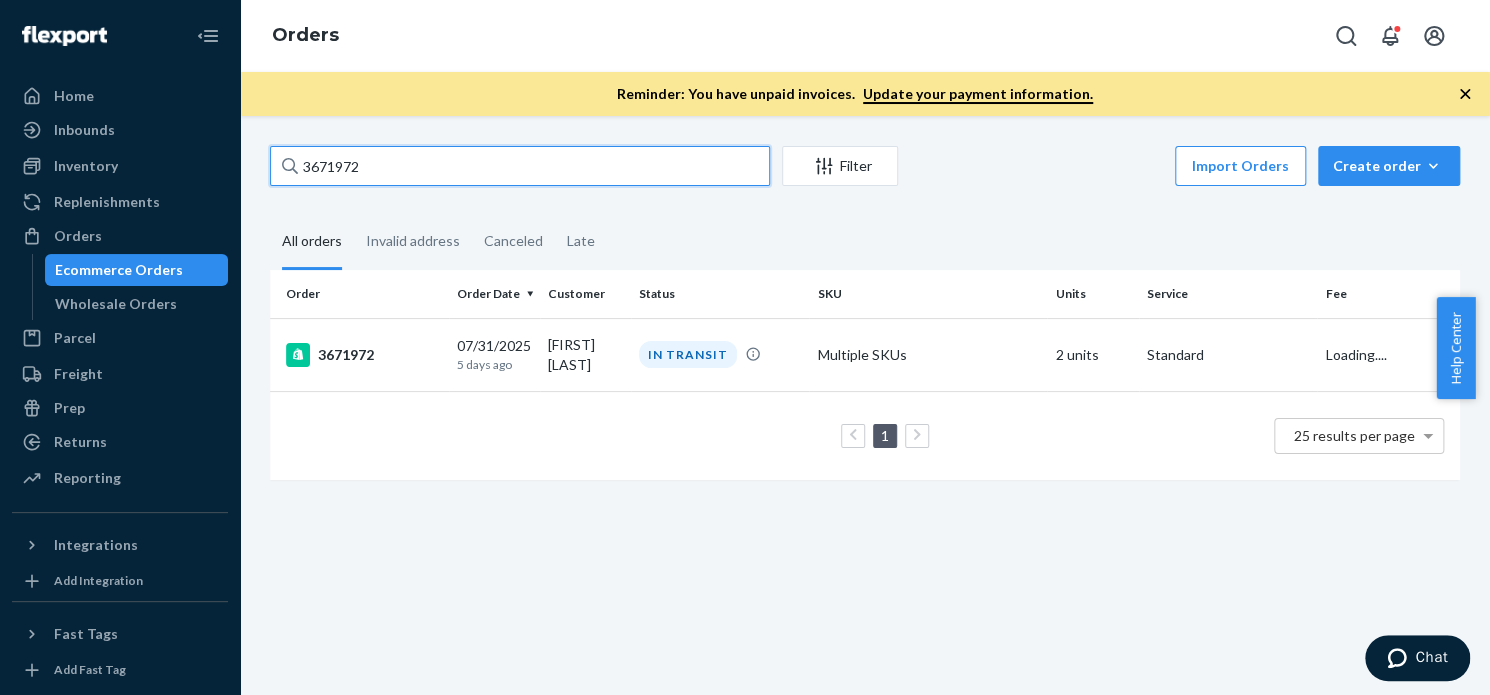 paste on "9494" 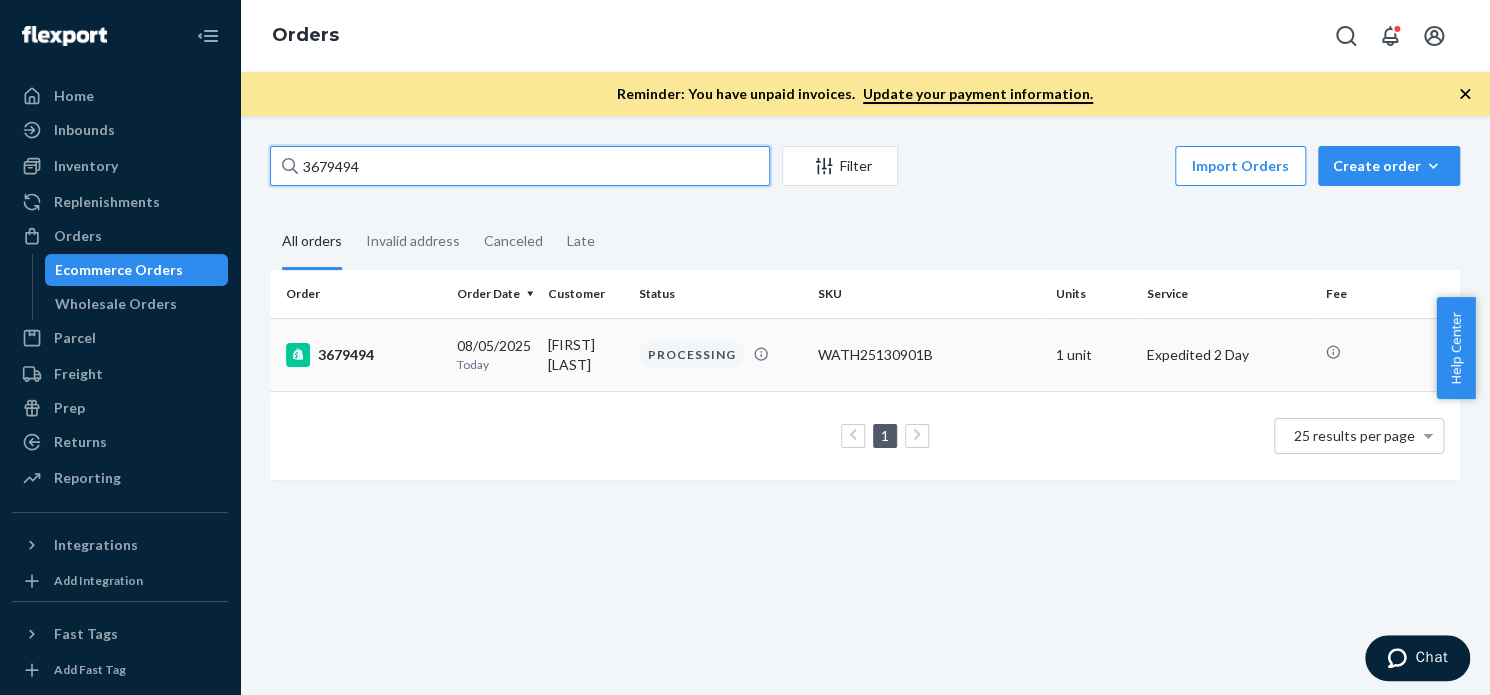 type on "3679494" 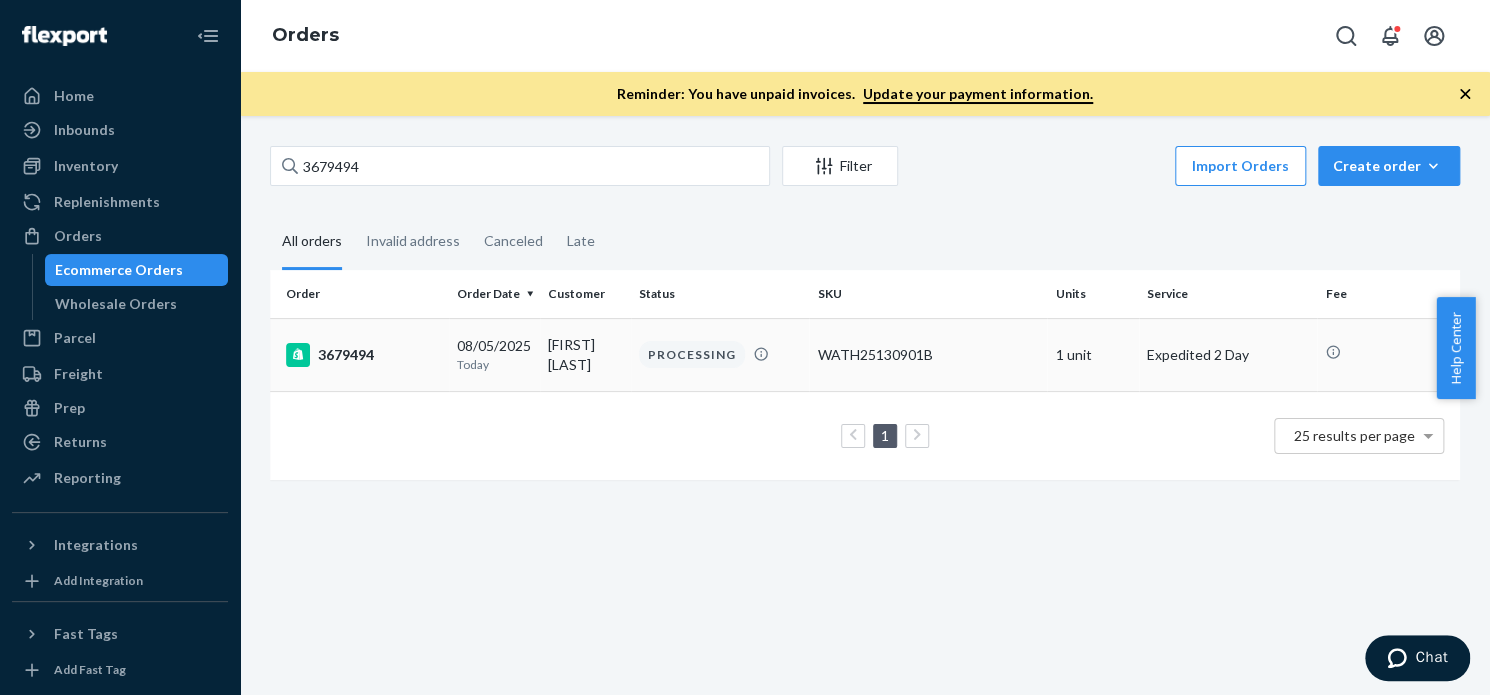 click on "3679494" at bounding box center (363, 355) 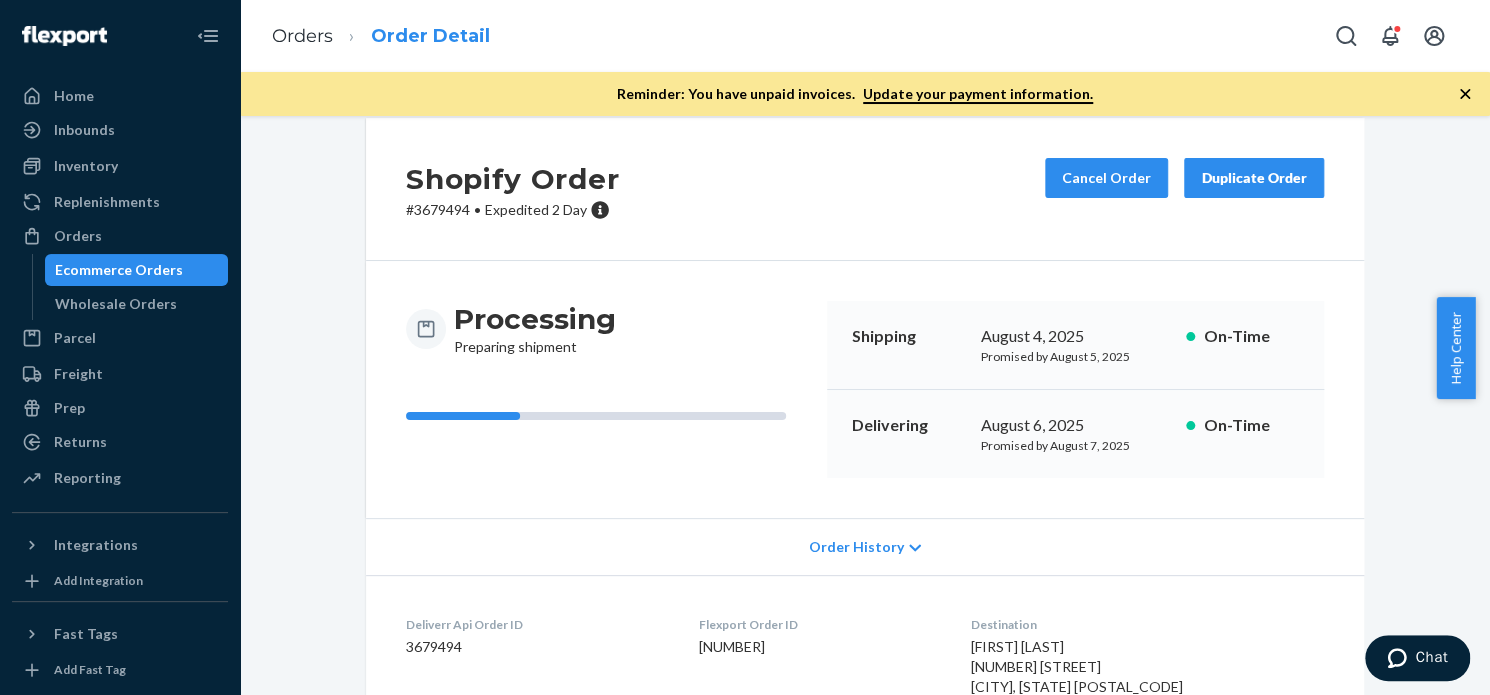 scroll, scrollTop: 30, scrollLeft: 0, axis: vertical 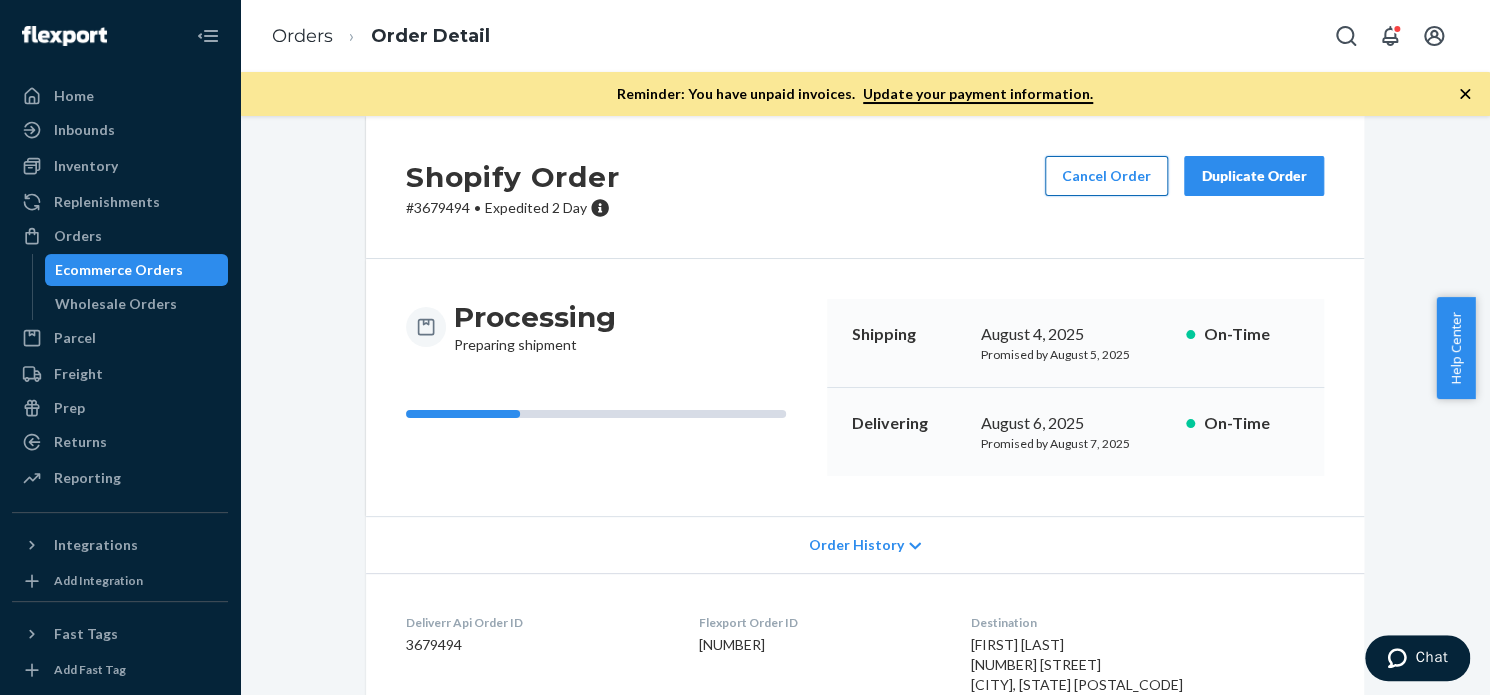 click on "Cancel Order" at bounding box center [1106, 176] 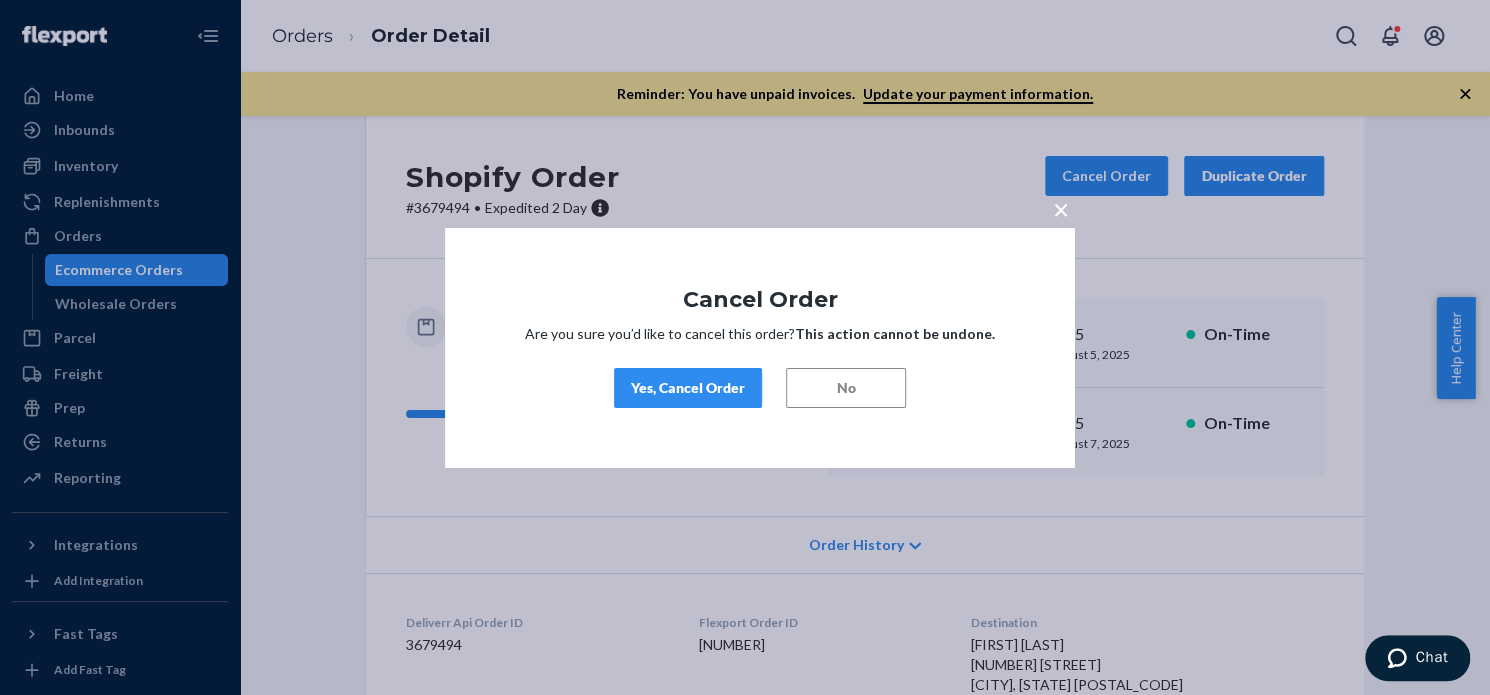 click on "Yes, Cancel Order" at bounding box center [688, 388] 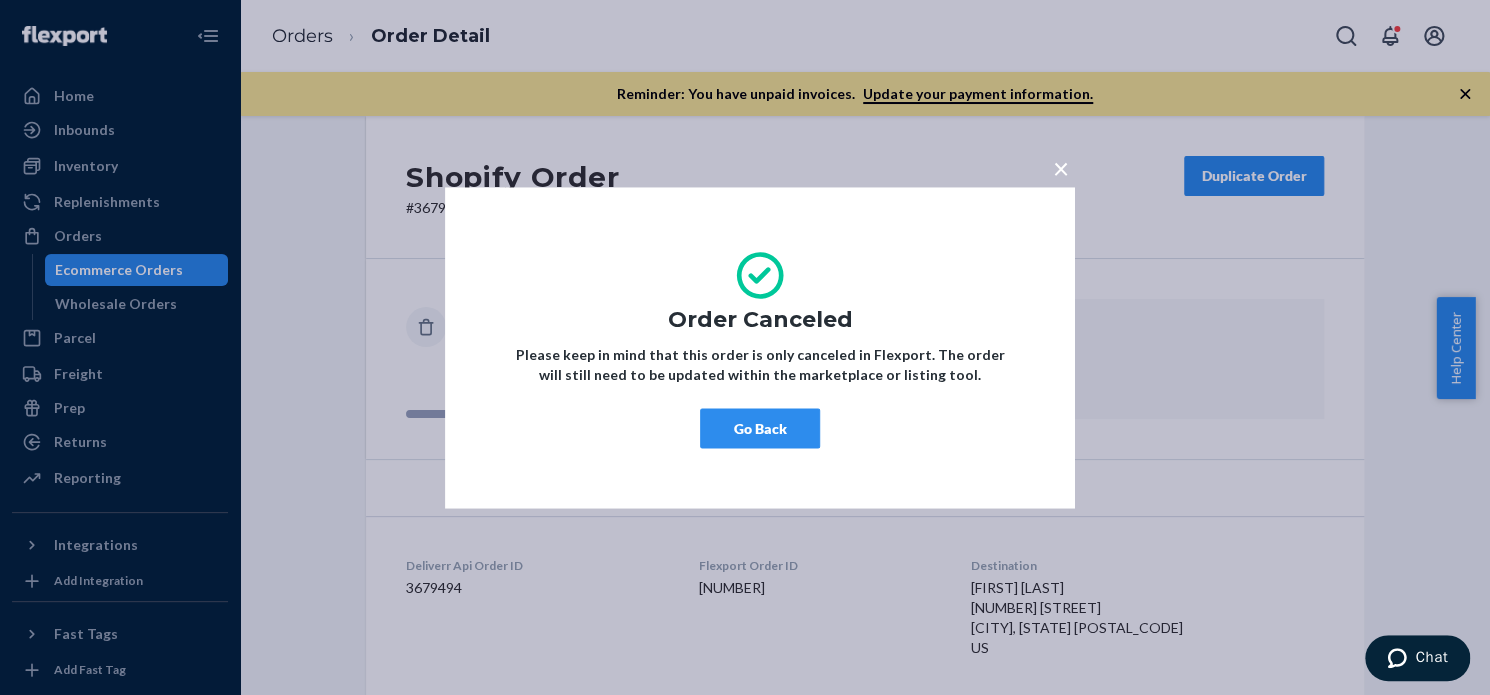 scroll, scrollTop: 0, scrollLeft: 0, axis: both 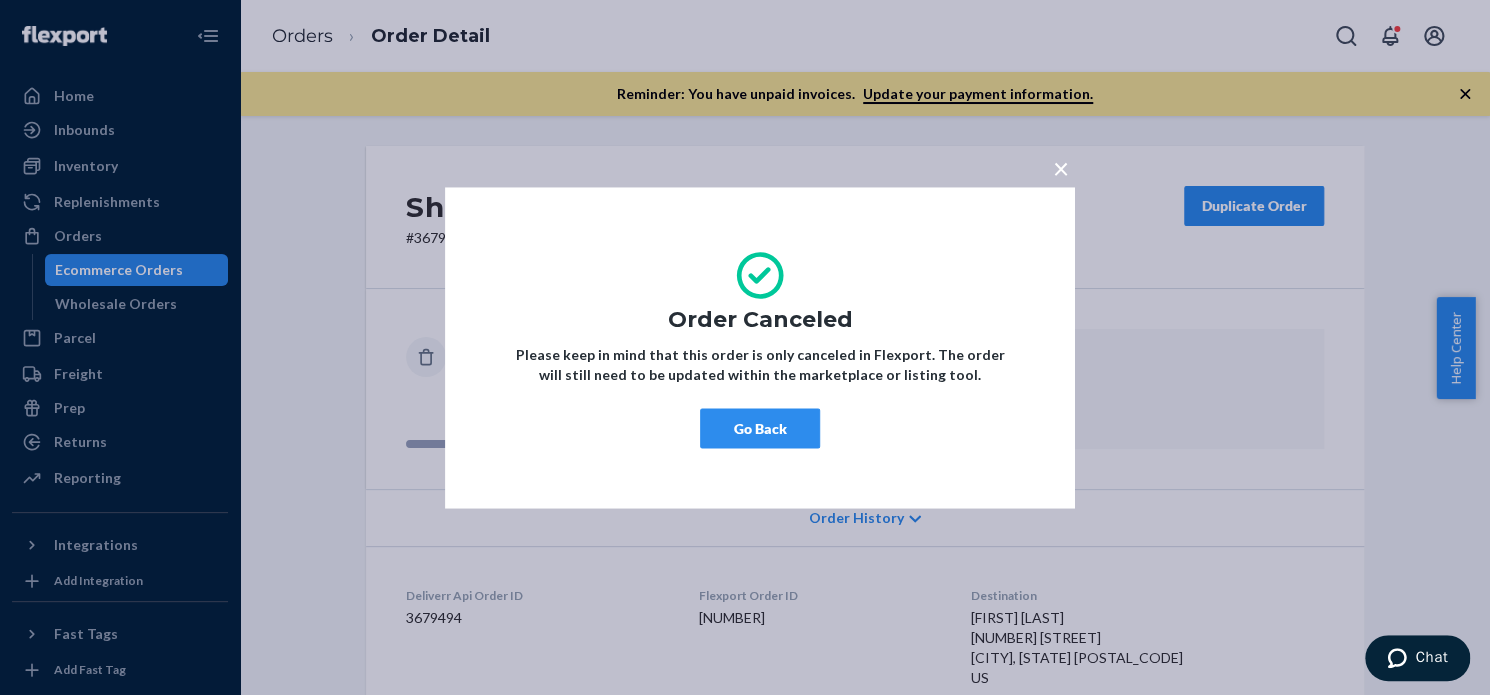 click on "Go Back" at bounding box center (760, 428) 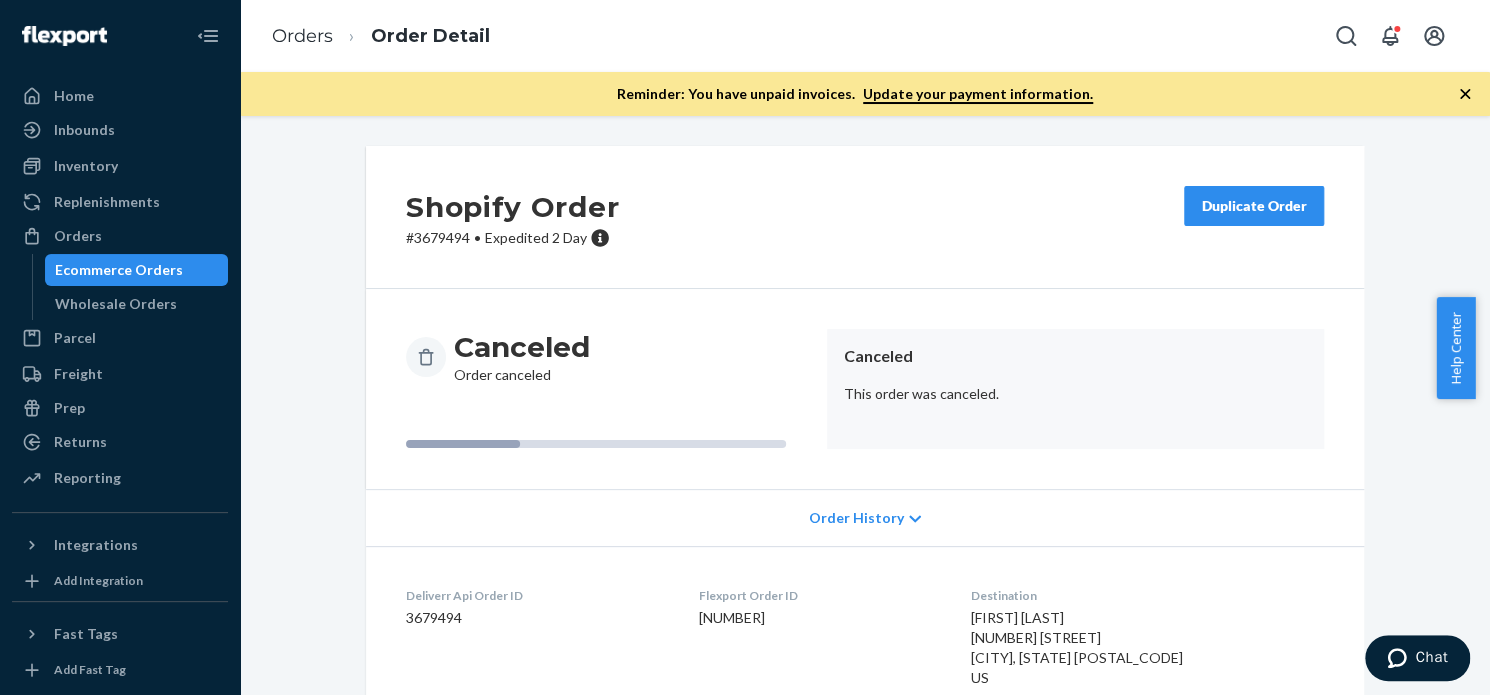 scroll, scrollTop: 0, scrollLeft: 0, axis: both 